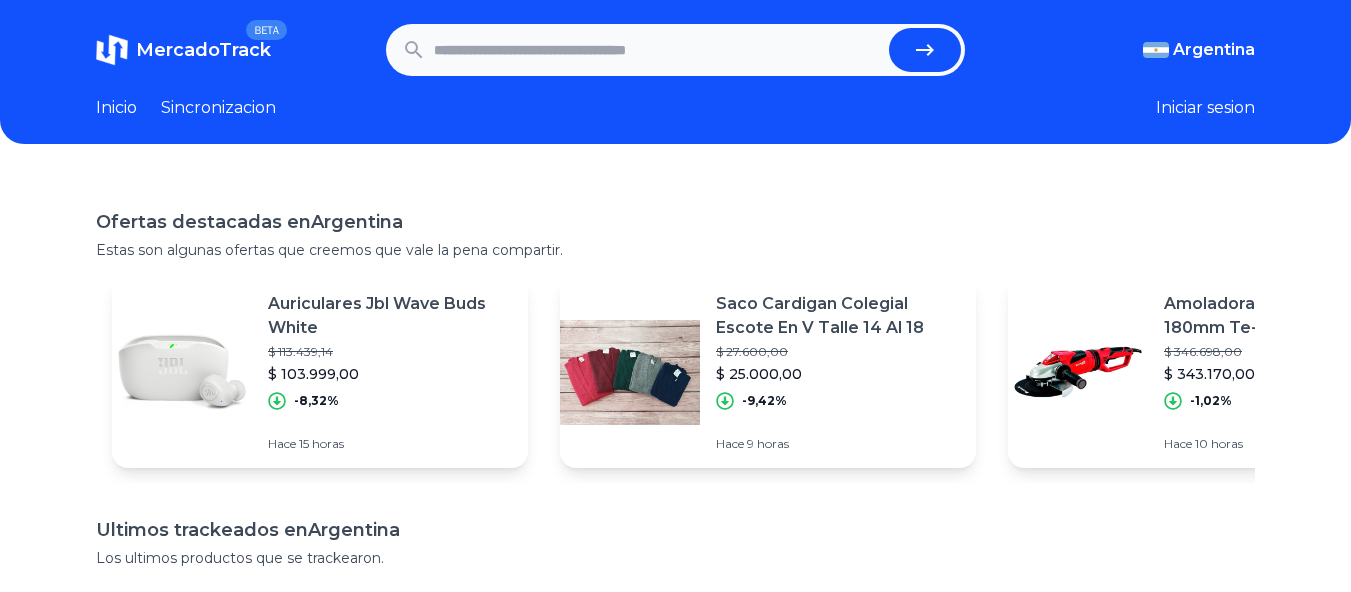 scroll, scrollTop: 0, scrollLeft: 0, axis: both 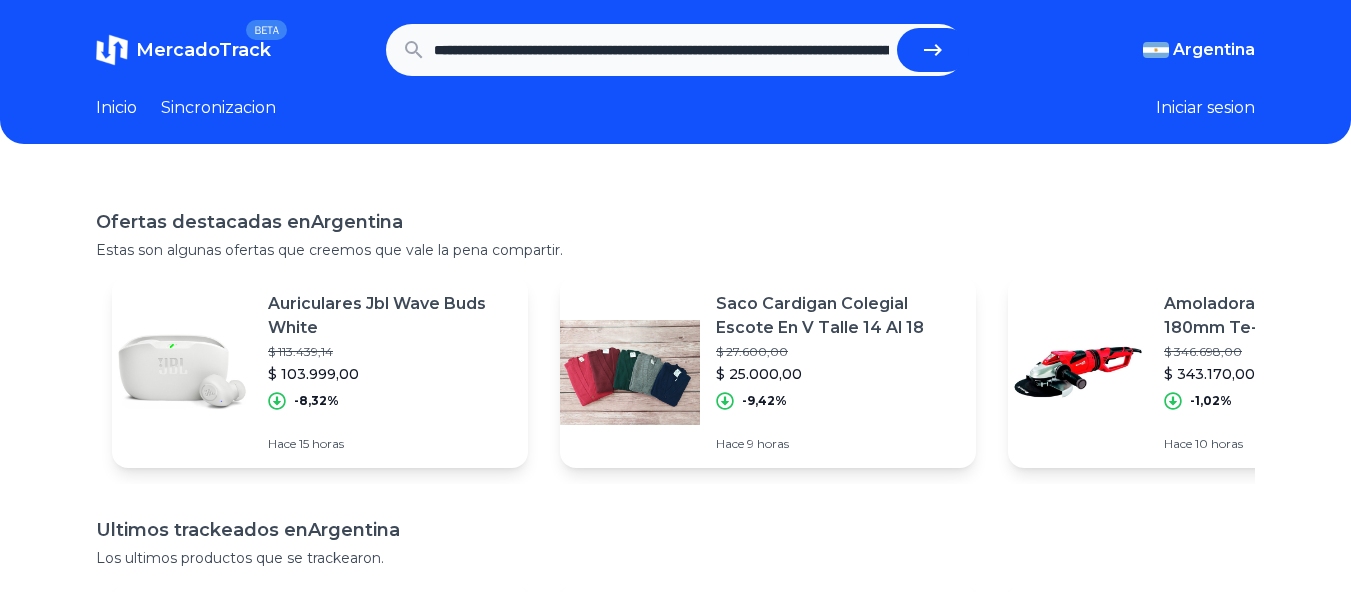 click at bounding box center (933, 50) 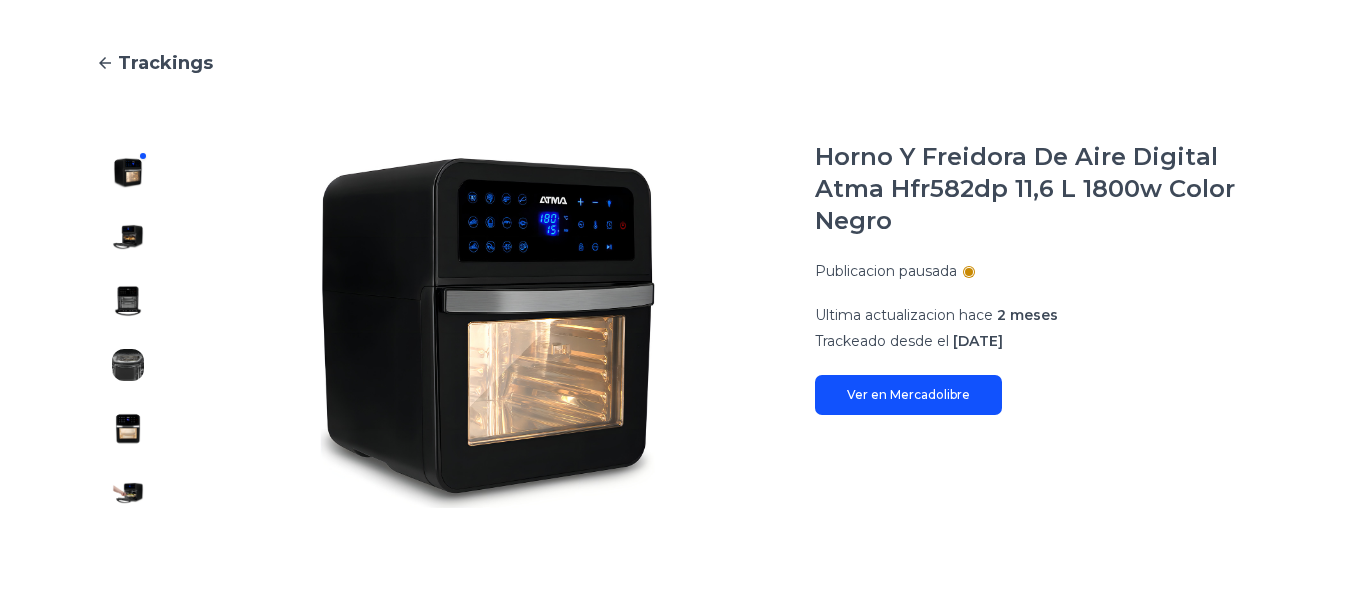 scroll, scrollTop: 167, scrollLeft: 0, axis: vertical 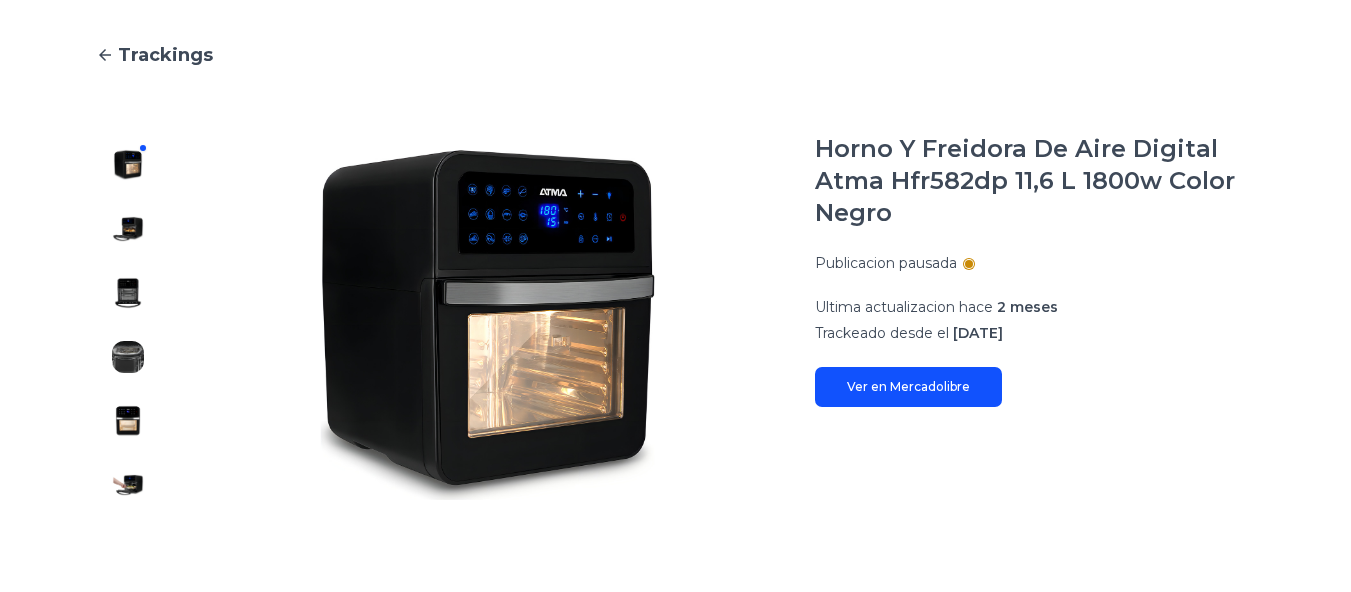 click on "MercadoTrack BETA Argentina Argentina Uruguay Mexico Chile Peru Venezuela Colombia Brasil Argentina Argentina Uruguay Mexico Chile Peru Venezuela Colombia Brasil Inicio Sincronizacion Iniciar sesion Trackings Horno Y Freidora De Aire Digital Atma Hfr582dp 11,6 L 1800w Color Negro Publicacion pausada Ultima actualizacion hace   2 meses Trackeado desde el   [DATE] Ver en Mercadolibre [DATE] [DATE] [DATE] [DATE] [DATE] [DATE] [DATE] [DATE] [DATE] [DATE] [DATE] [DATE] [DATE] [DATE] [DATE] [DATE] [DATE] MercadoTrack Términos y condiciones Política de privacidad" at bounding box center [675, 568] 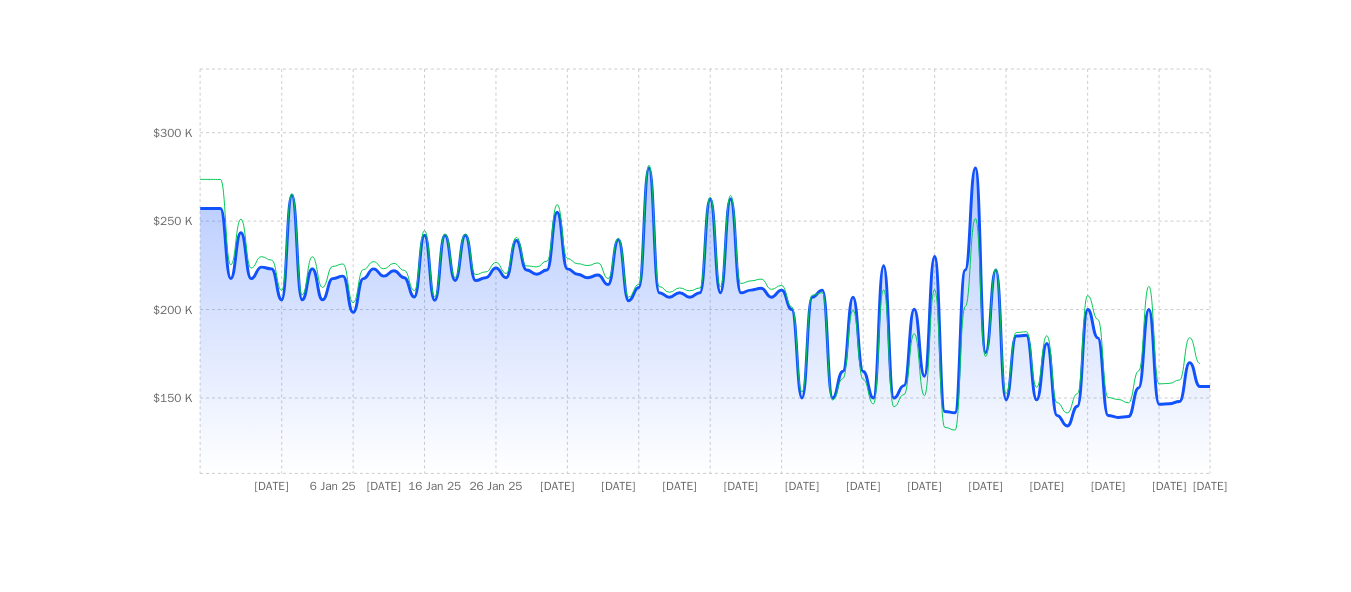 scroll, scrollTop: 714, scrollLeft: 0, axis: vertical 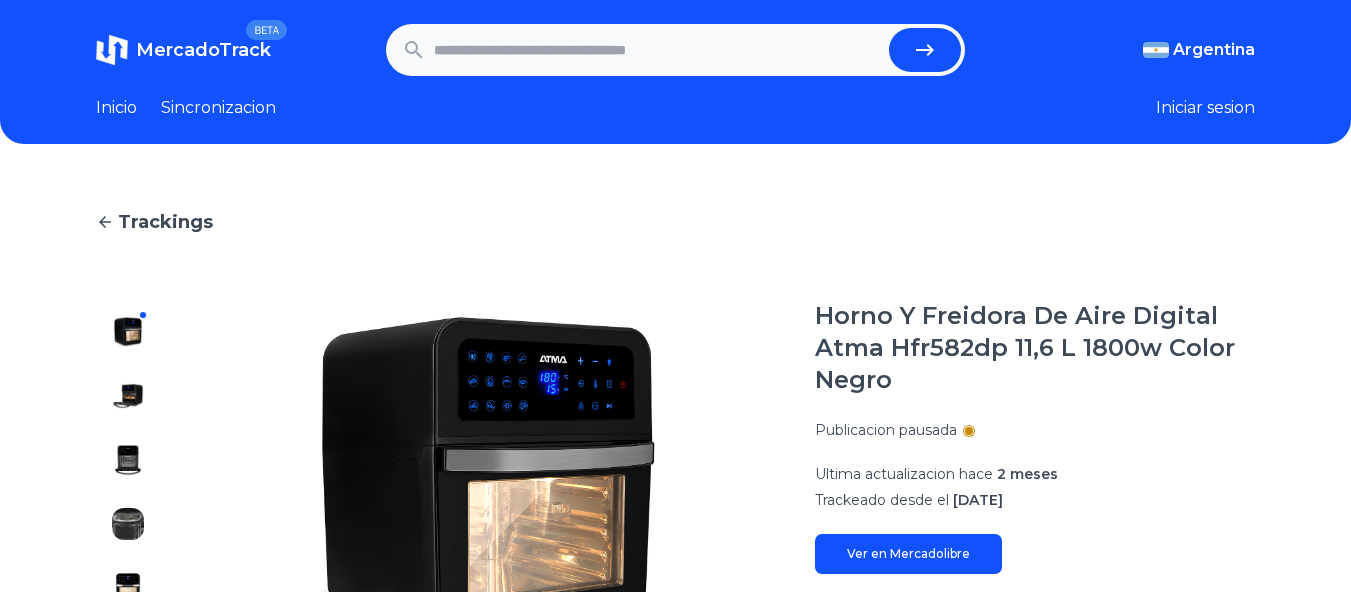click at bounding box center (658, 50) 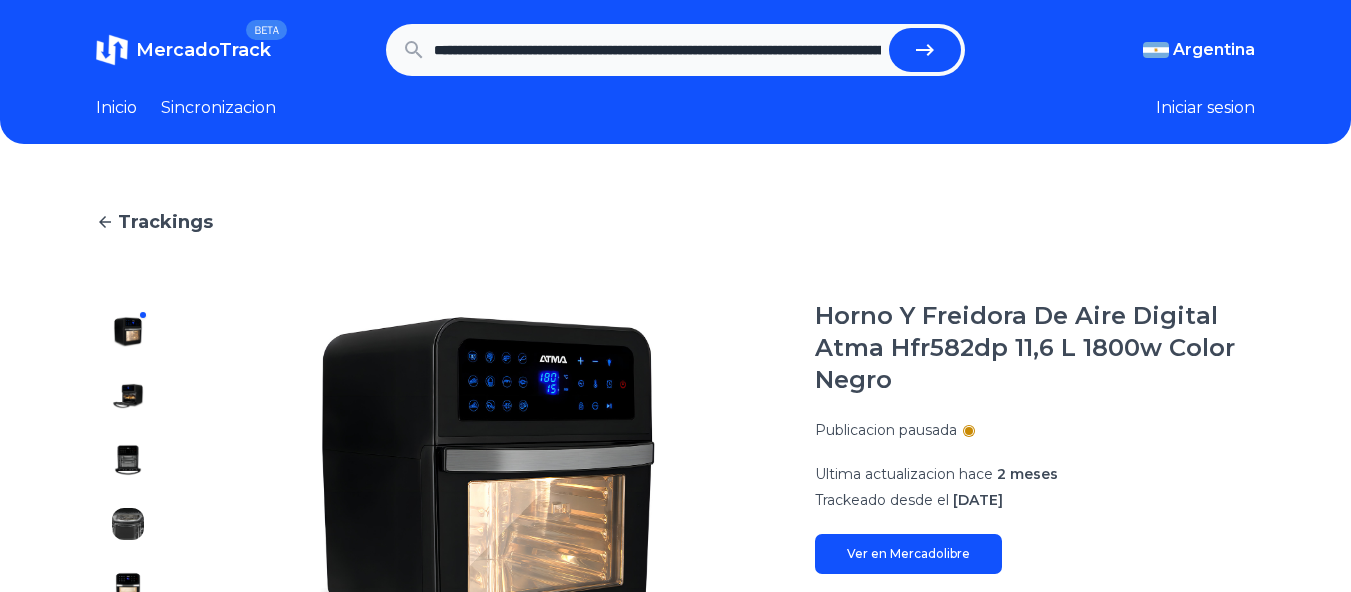scroll, scrollTop: 0, scrollLeft: 1371, axis: horizontal 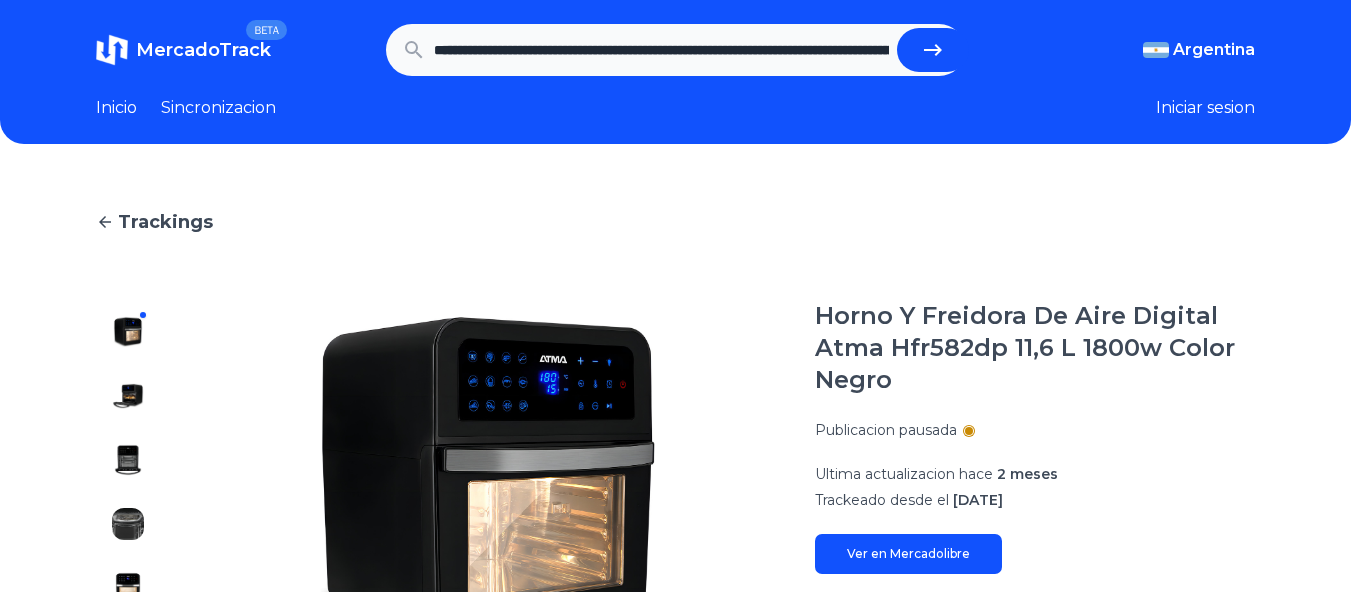 click 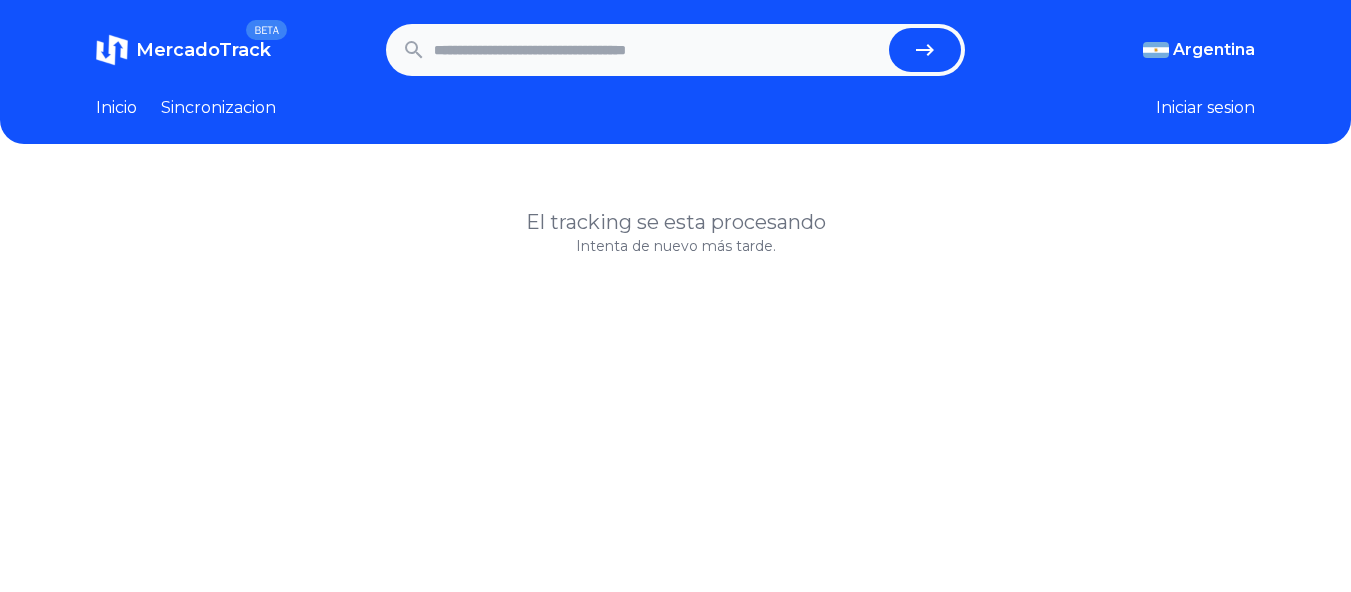 scroll, scrollTop: 0, scrollLeft: 0, axis: both 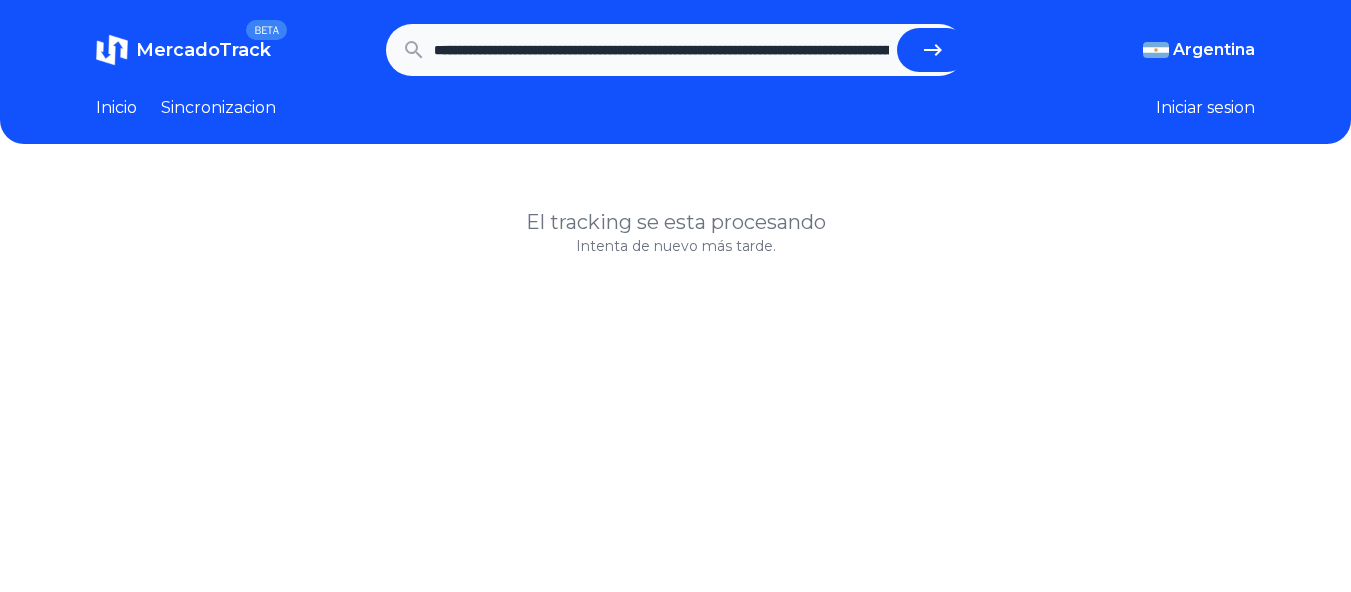 click 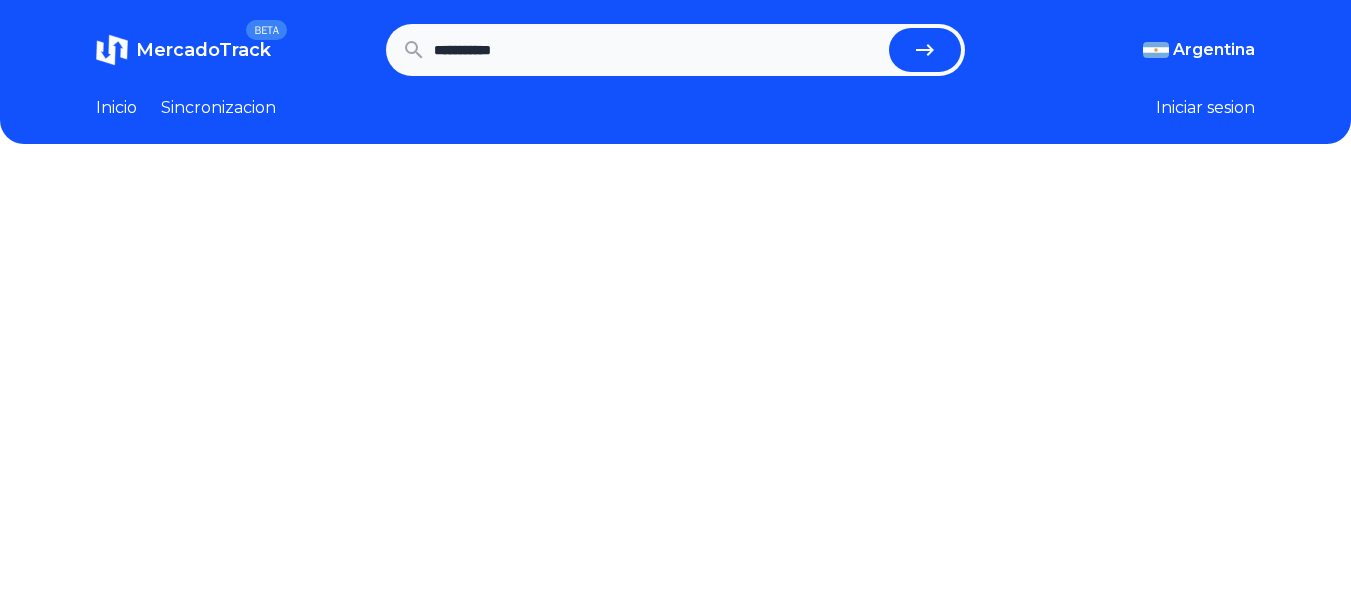 scroll, scrollTop: 0, scrollLeft: 0, axis: both 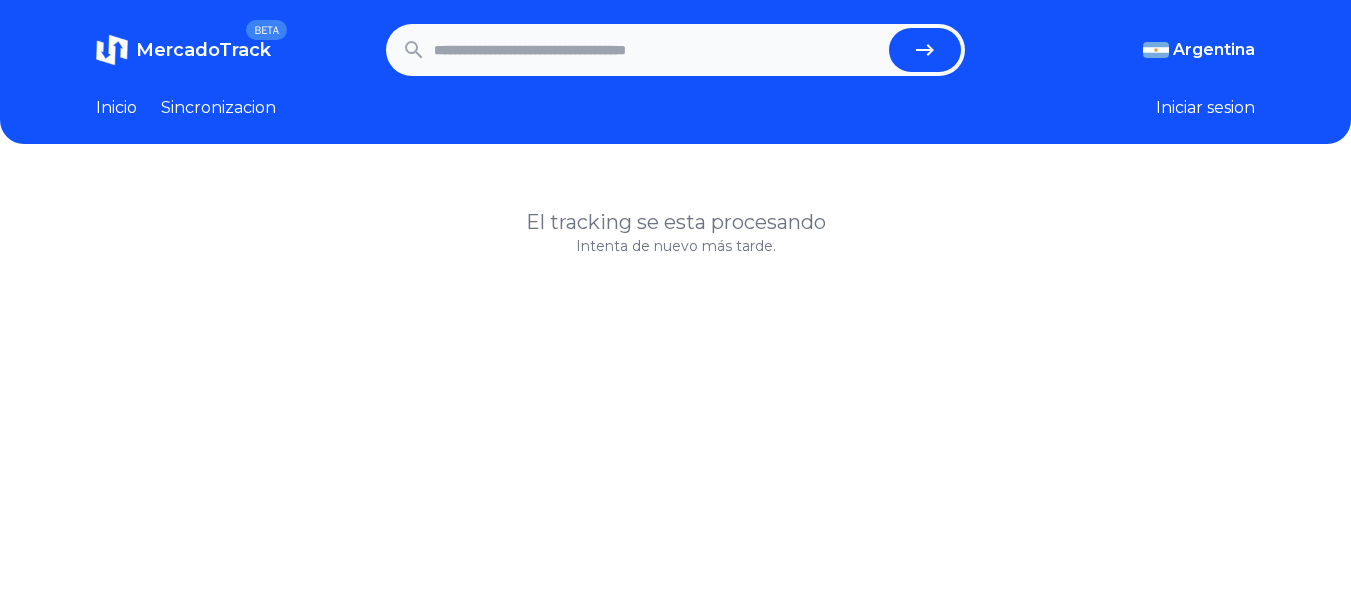 click at bounding box center (658, 50) 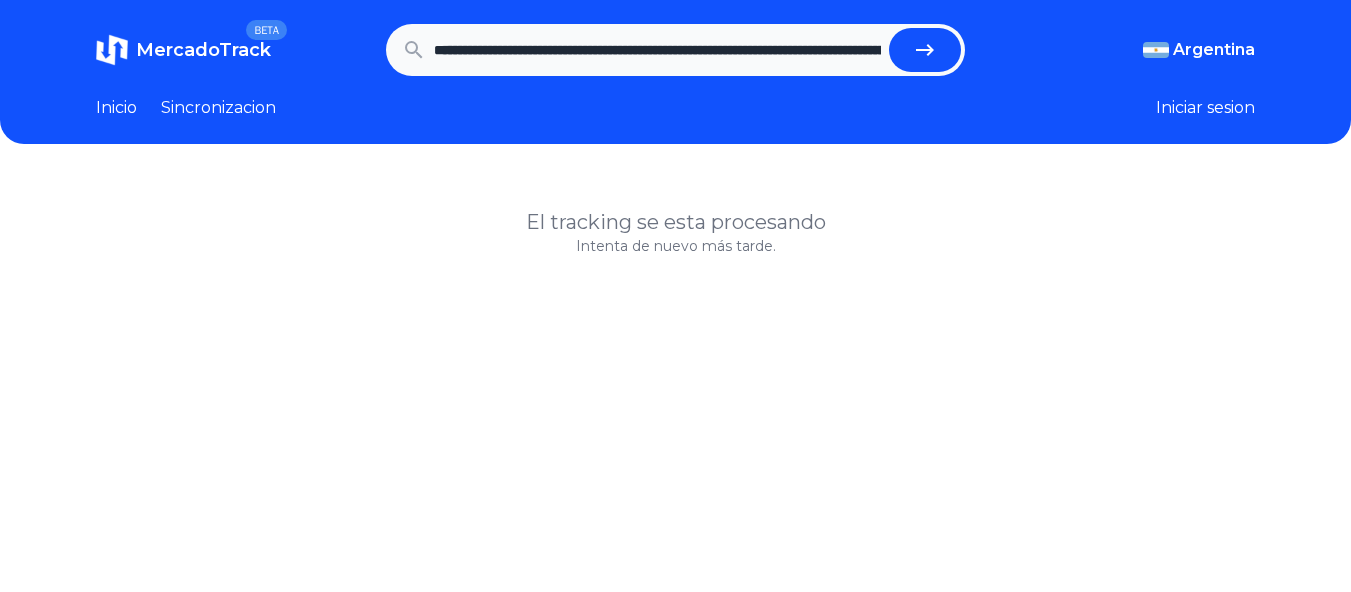 scroll, scrollTop: 0, scrollLeft: 1291, axis: horizontal 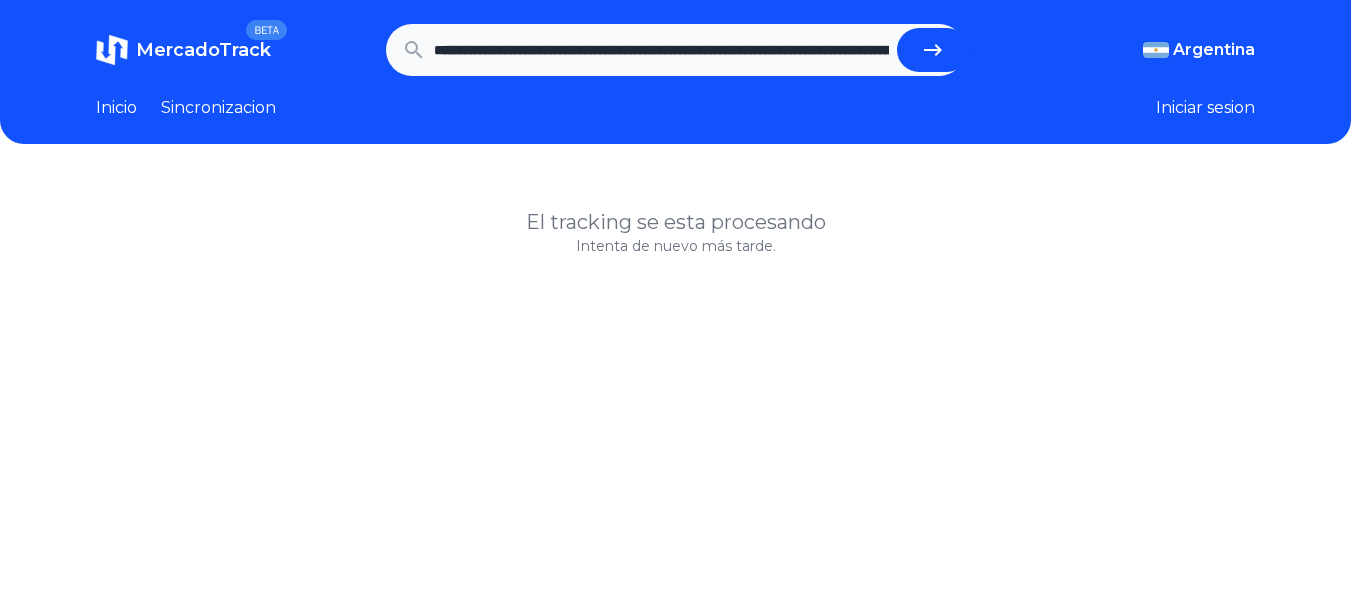 click at bounding box center [933, 50] 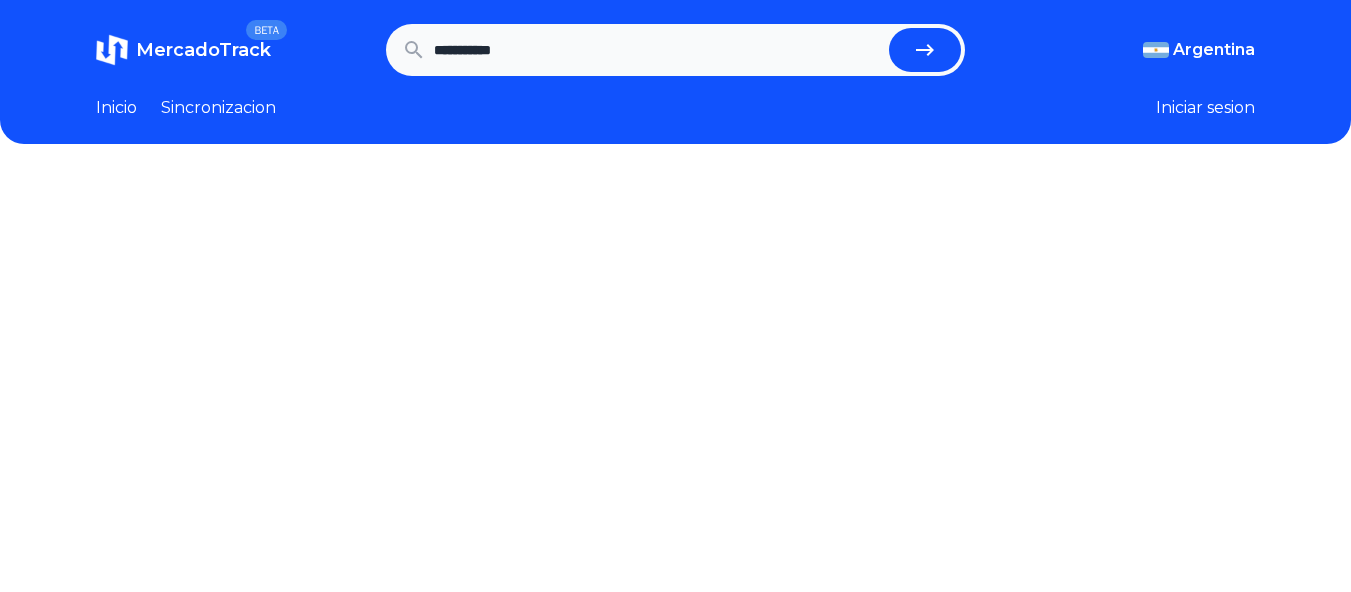 scroll, scrollTop: 0, scrollLeft: 0, axis: both 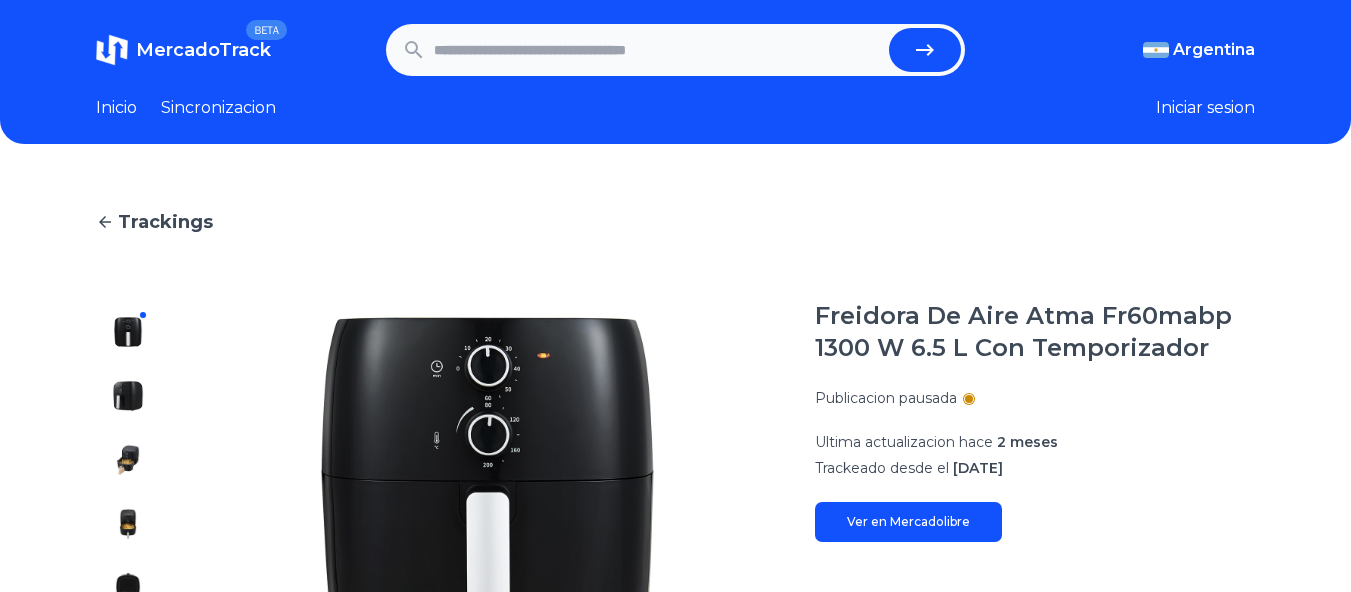 drag, startPoint x: 1340, startPoint y: 97, endPoint x: 1351, endPoint y: 109, distance: 16.27882 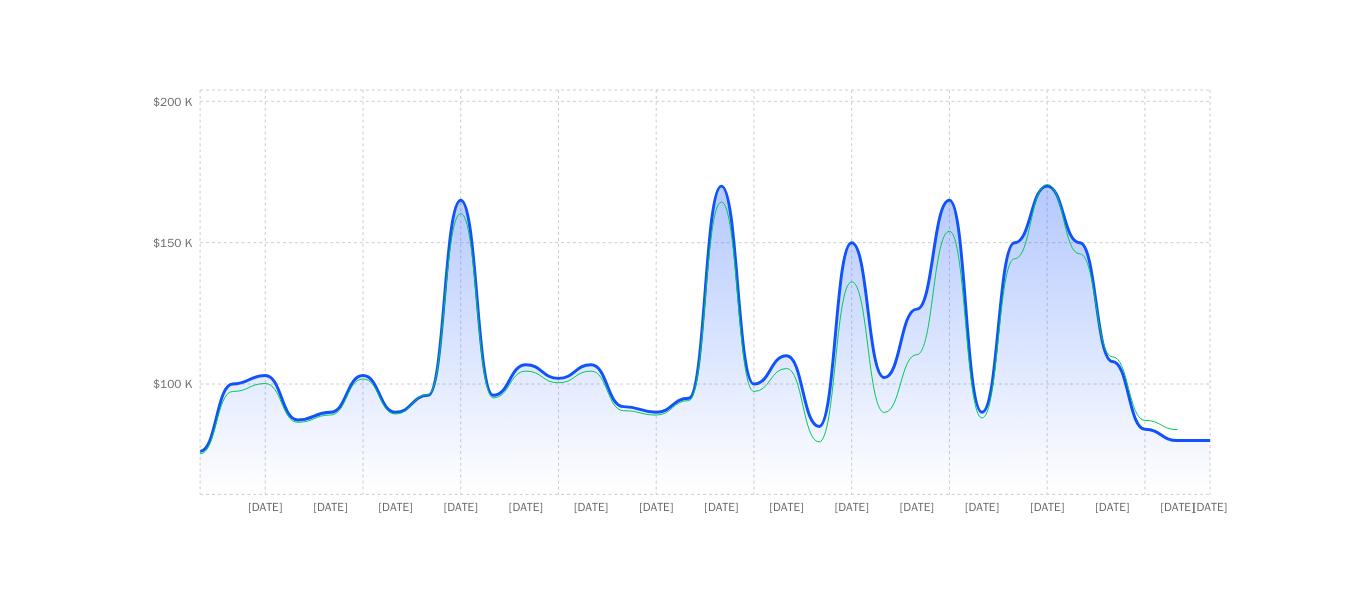 scroll, scrollTop: 746, scrollLeft: 0, axis: vertical 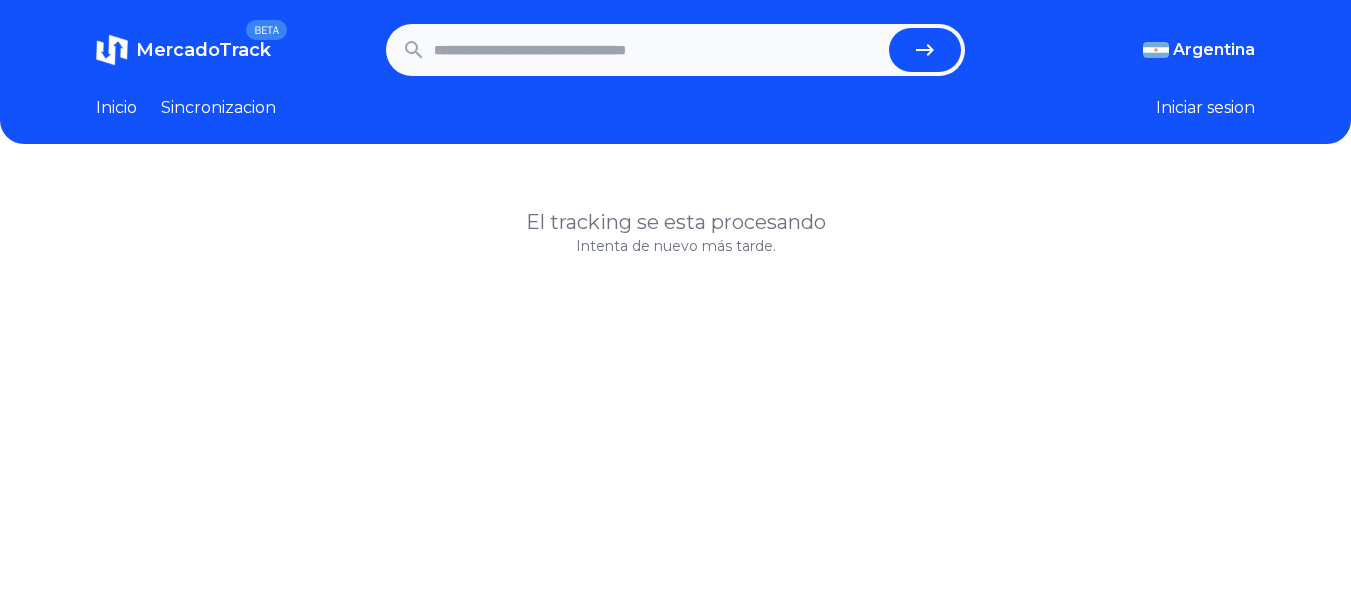 click at bounding box center [658, 50] 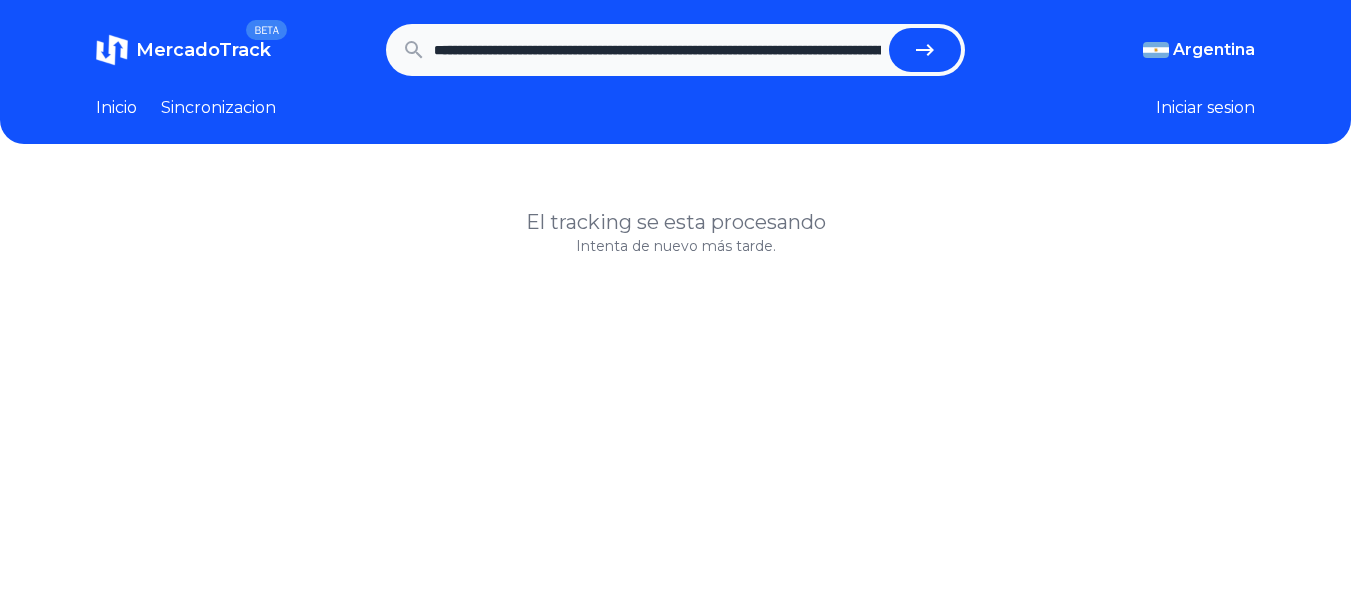scroll, scrollTop: 0, scrollLeft: 1371, axis: horizontal 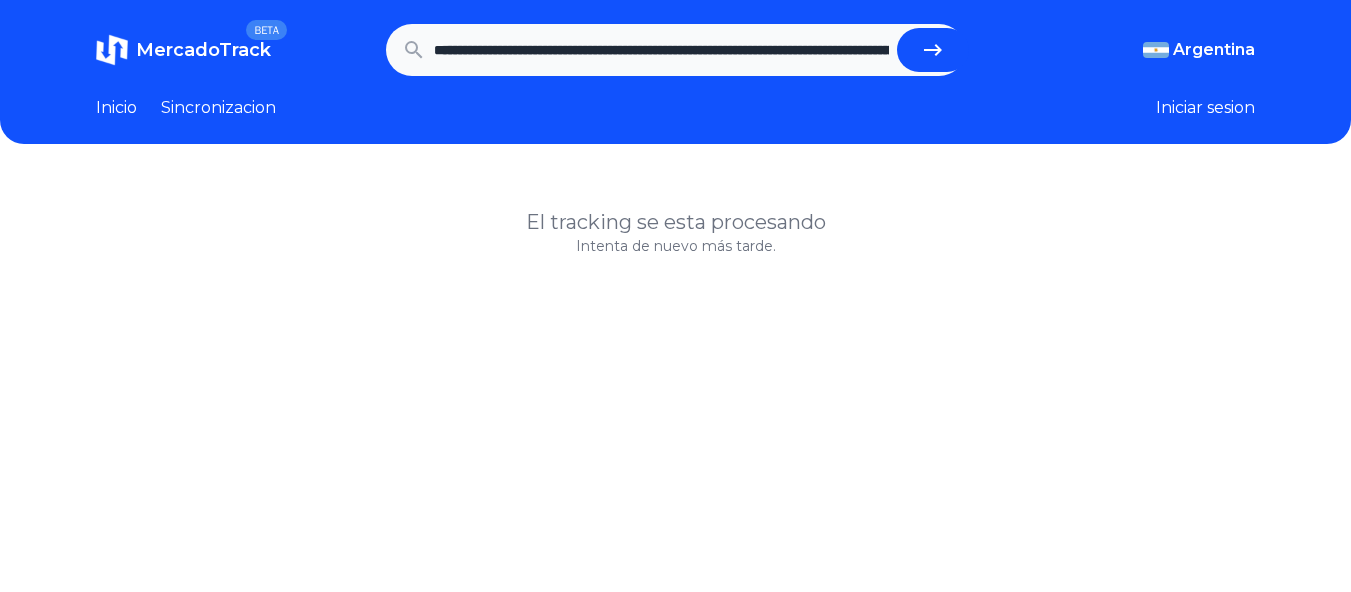 click 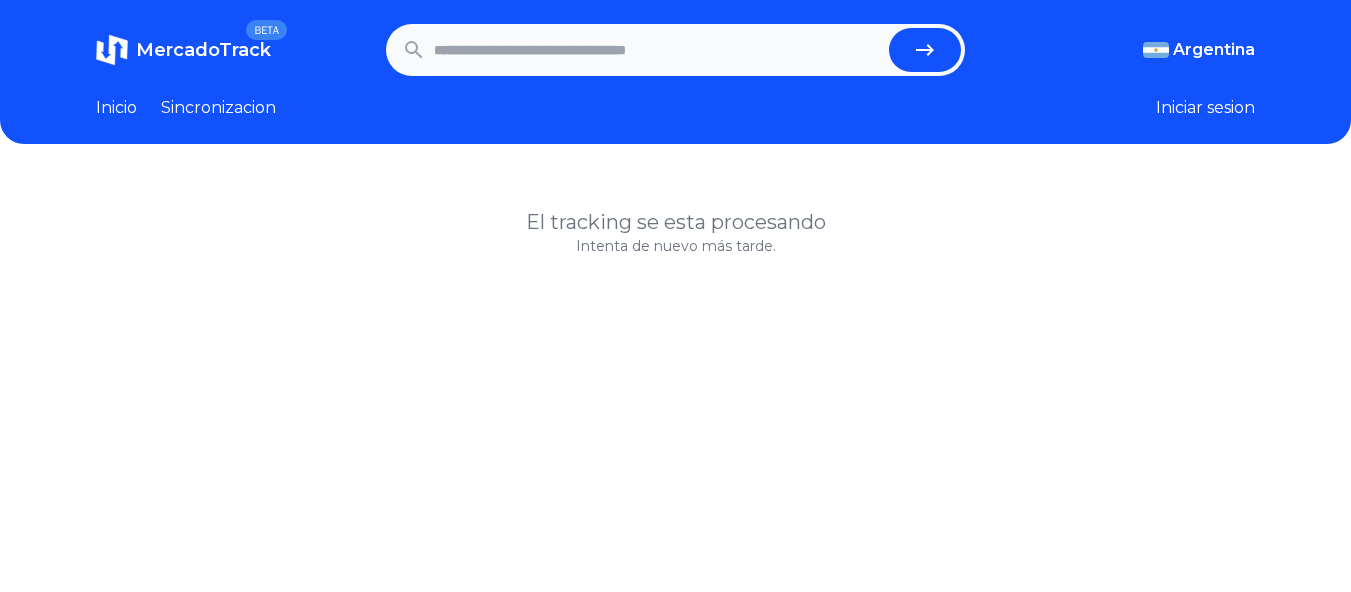 scroll, scrollTop: 0, scrollLeft: 0, axis: both 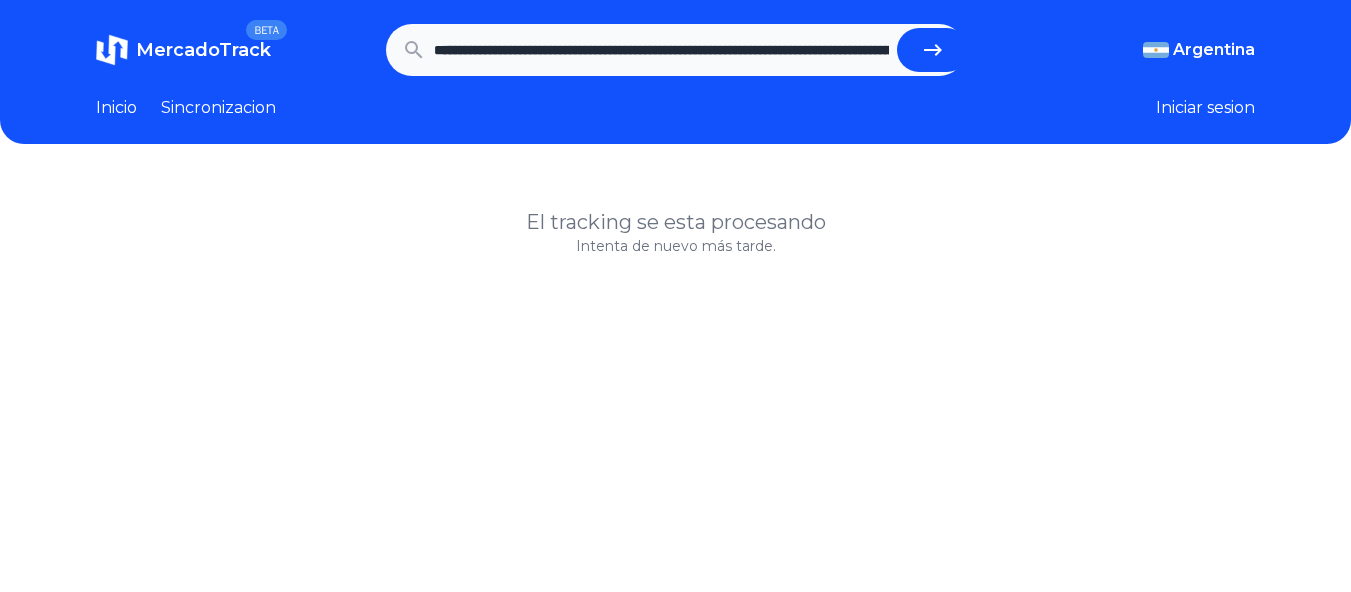 click at bounding box center (933, 50) 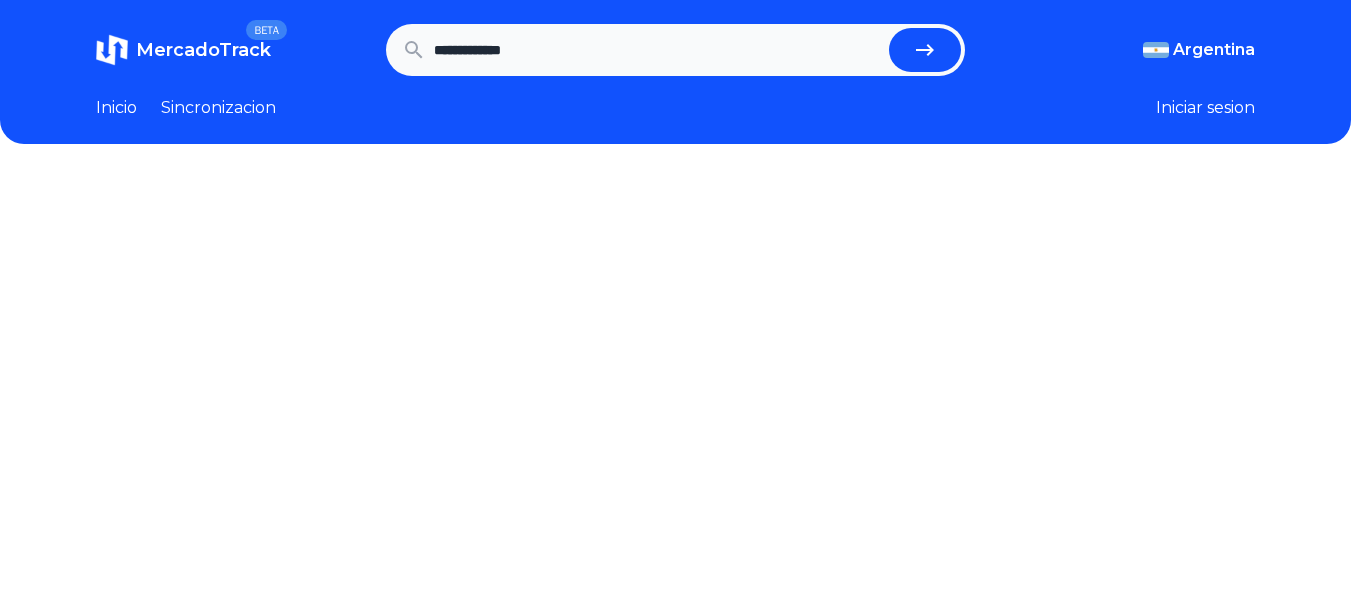 scroll, scrollTop: 0, scrollLeft: 0, axis: both 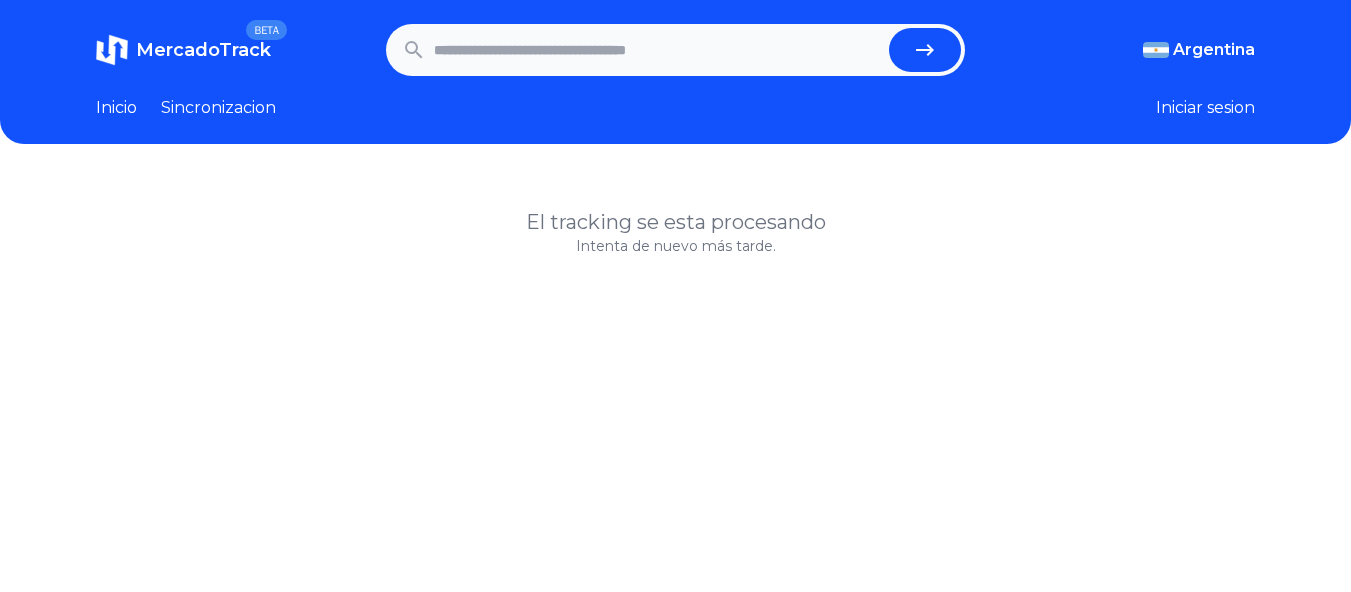 click at bounding box center (658, 50) 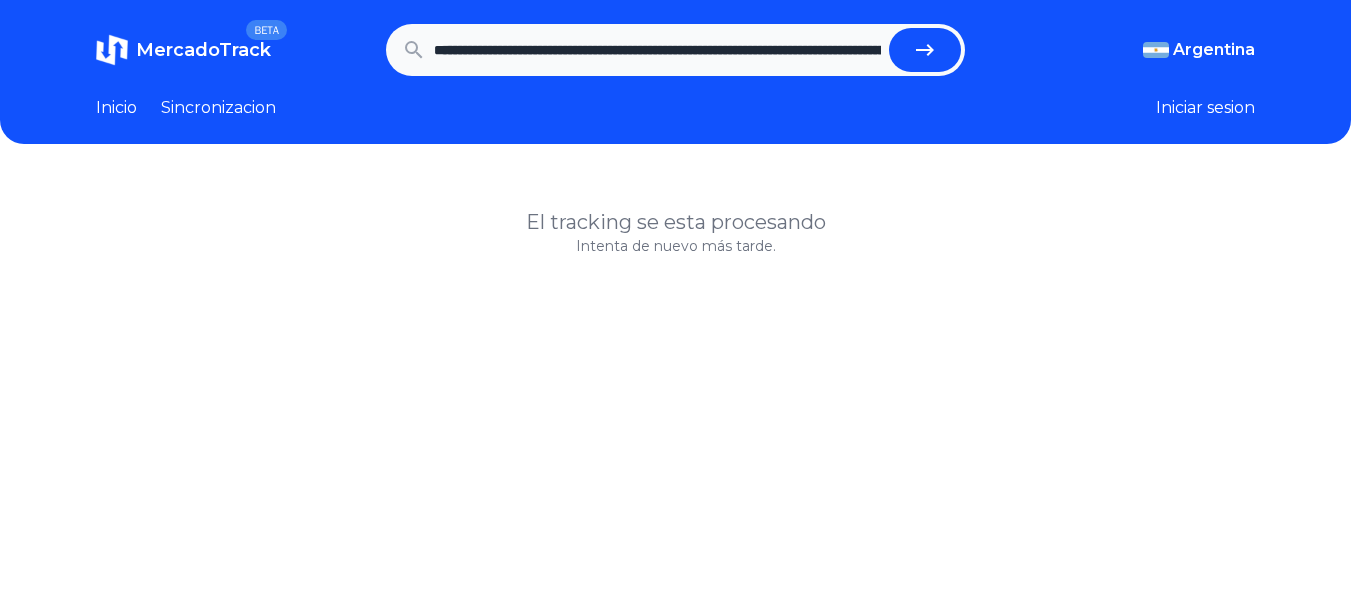 scroll, scrollTop: 0, scrollLeft: 1840, axis: horizontal 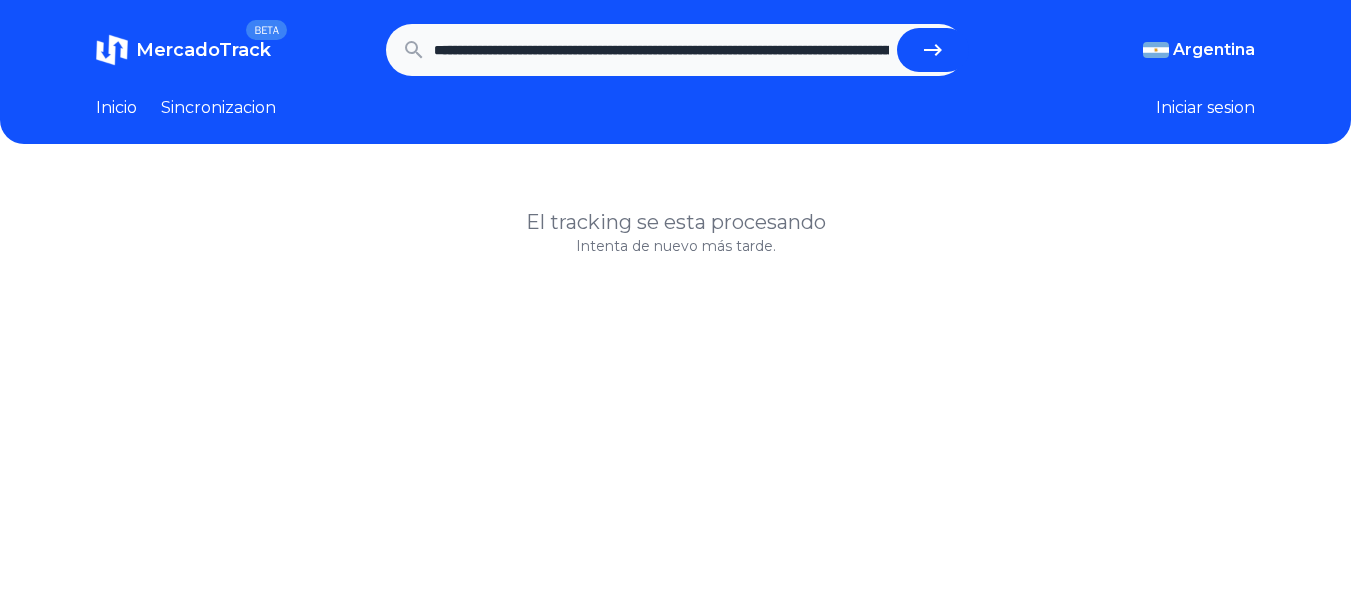 click at bounding box center [933, 50] 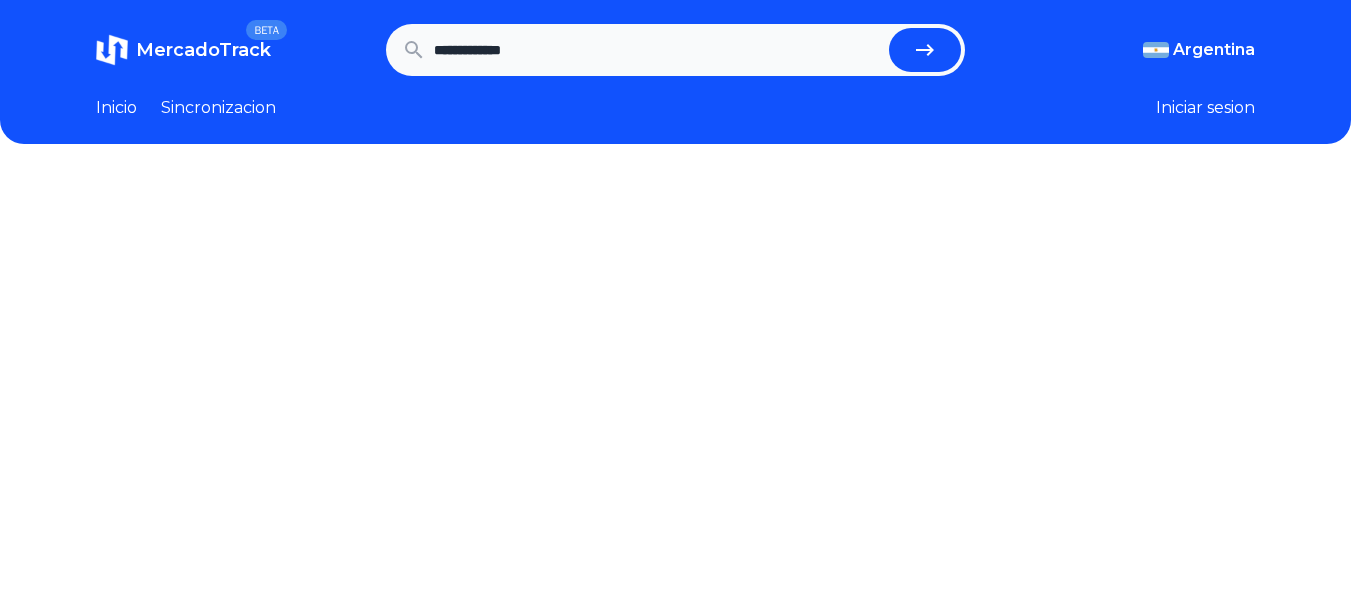 scroll, scrollTop: 0, scrollLeft: 0, axis: both 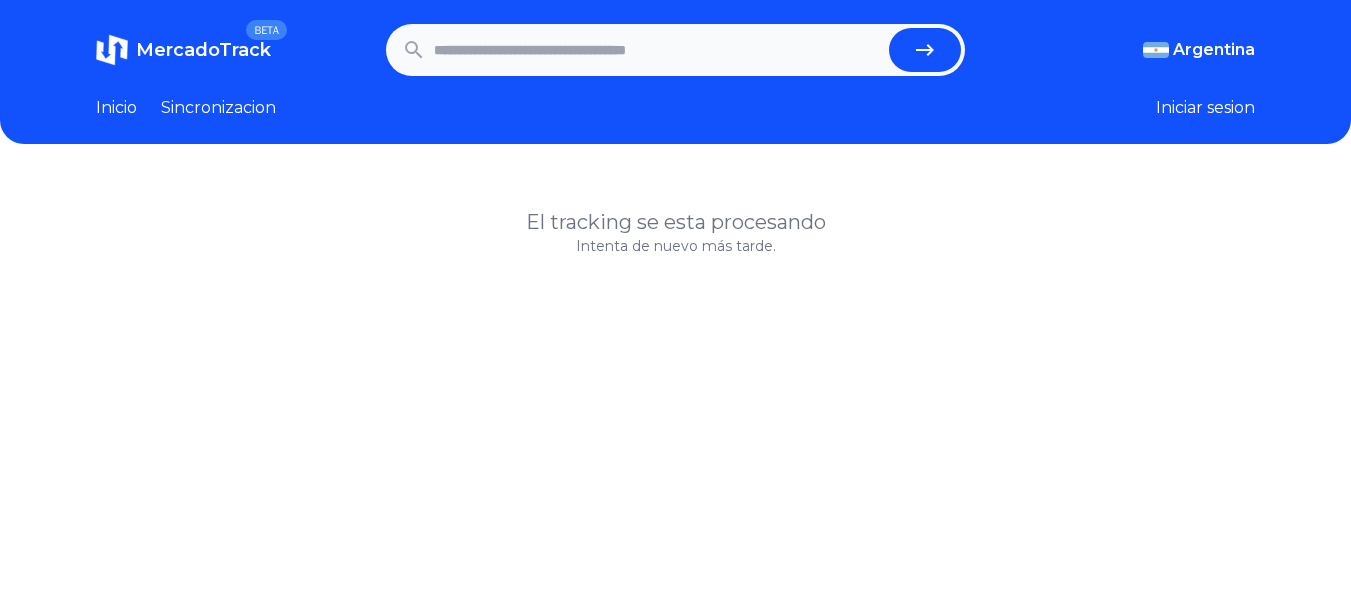 click at bounding box center (658, 50) 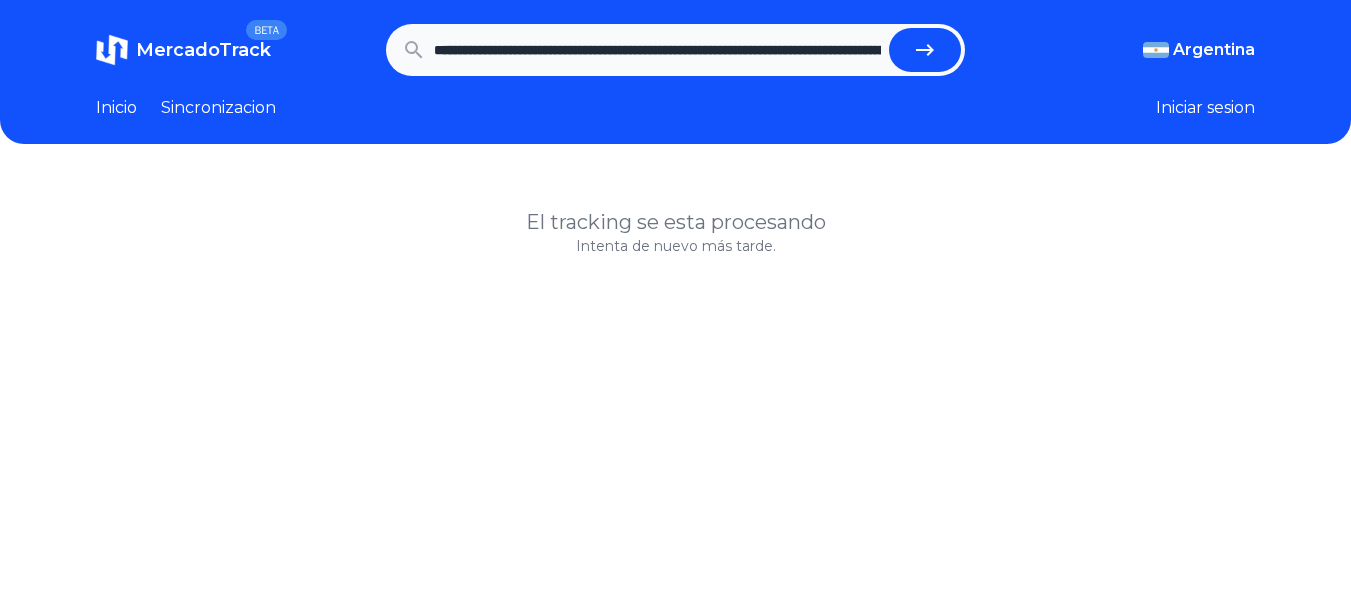 scroll, scrollTop: 0, scrollLeft: 1841, axis: horizontal 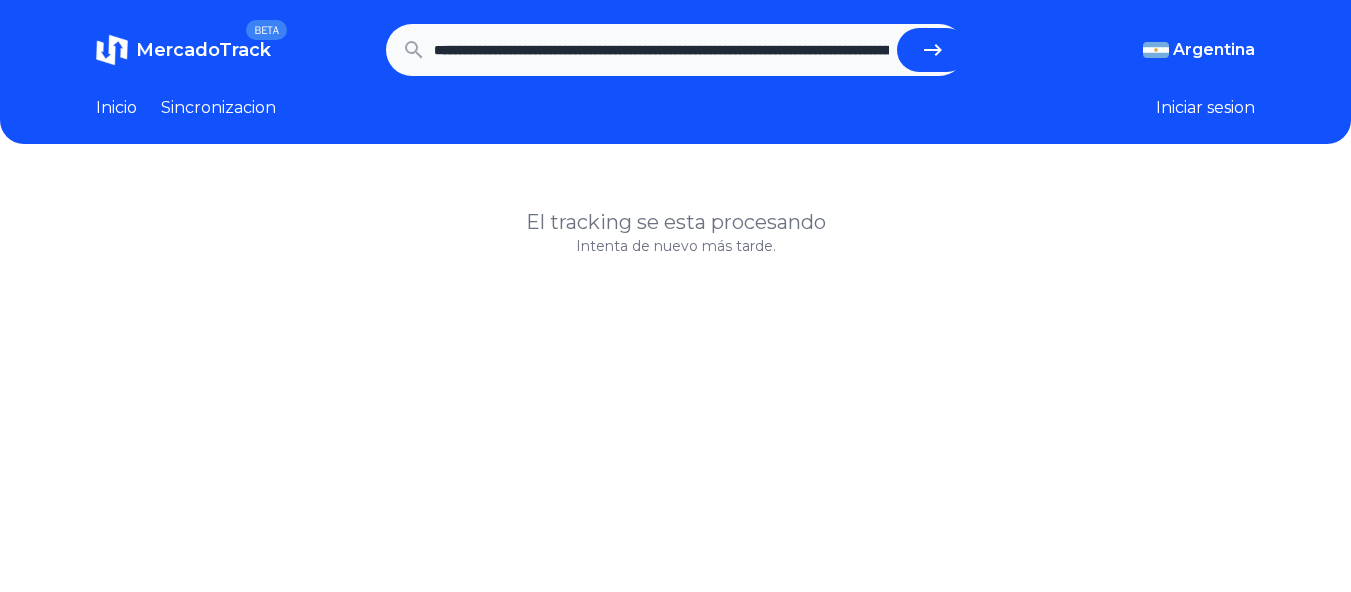 click 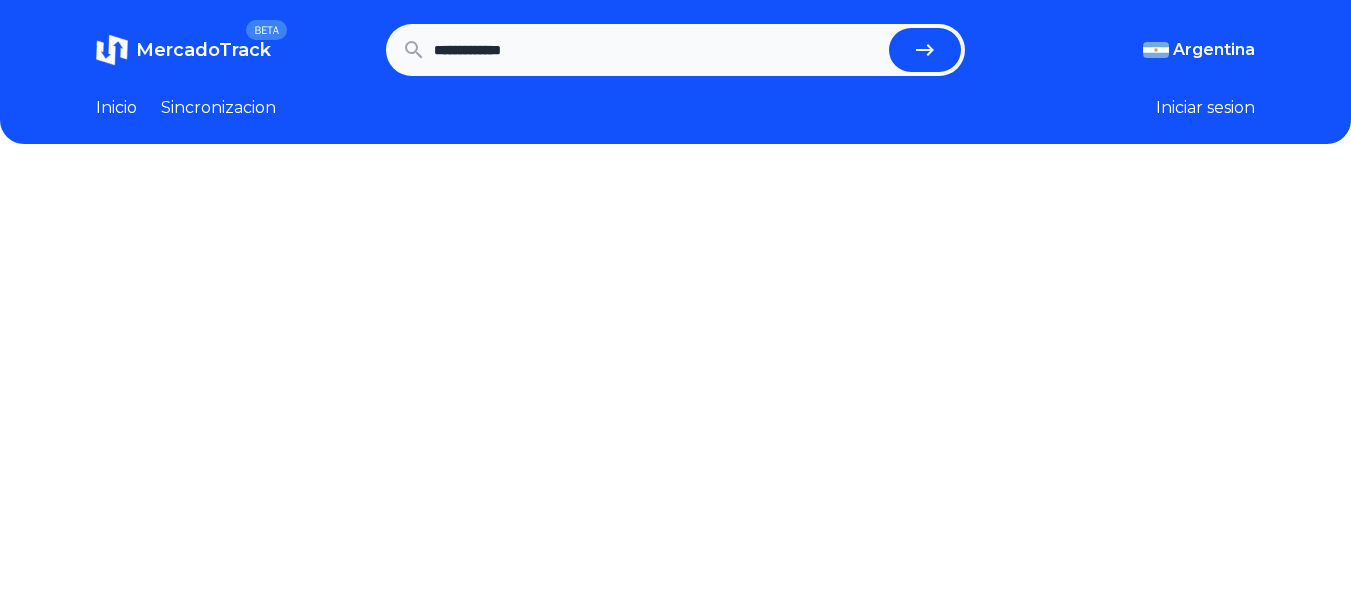 scroll, scrollTop: 0, scrollLeft: 0, axis: both 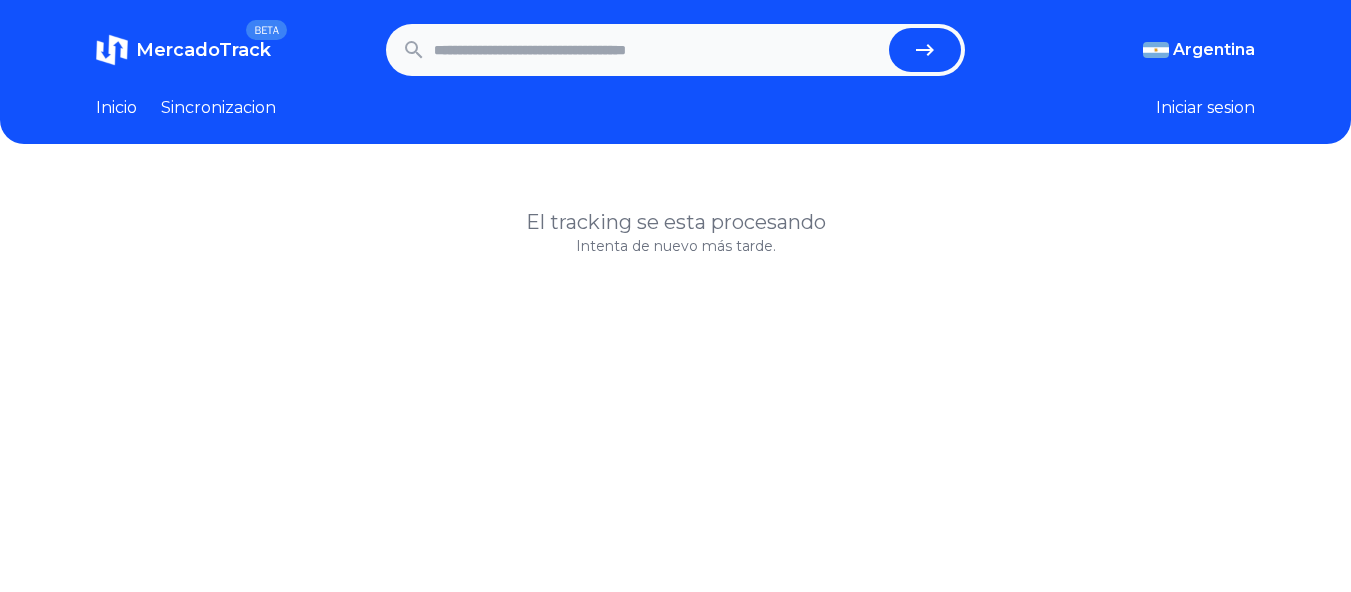 click at bounding box center (658, 50) 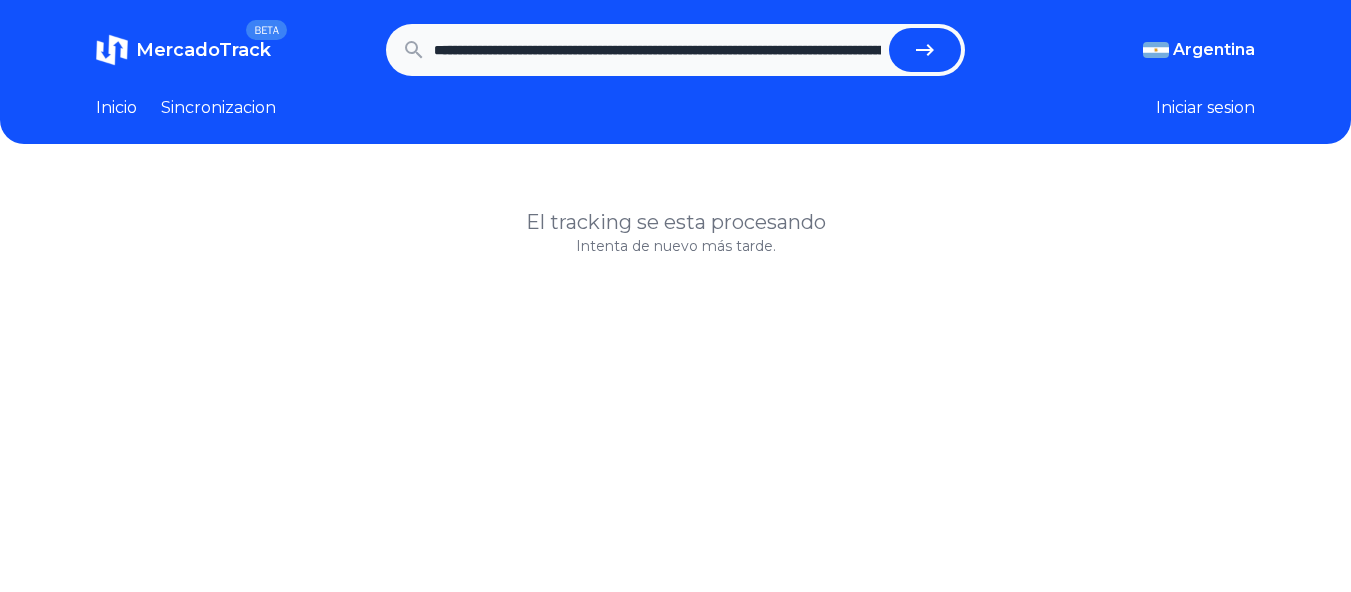 scroll, scrollTop: 0, scrollLeft: 1866, axis: horizontal 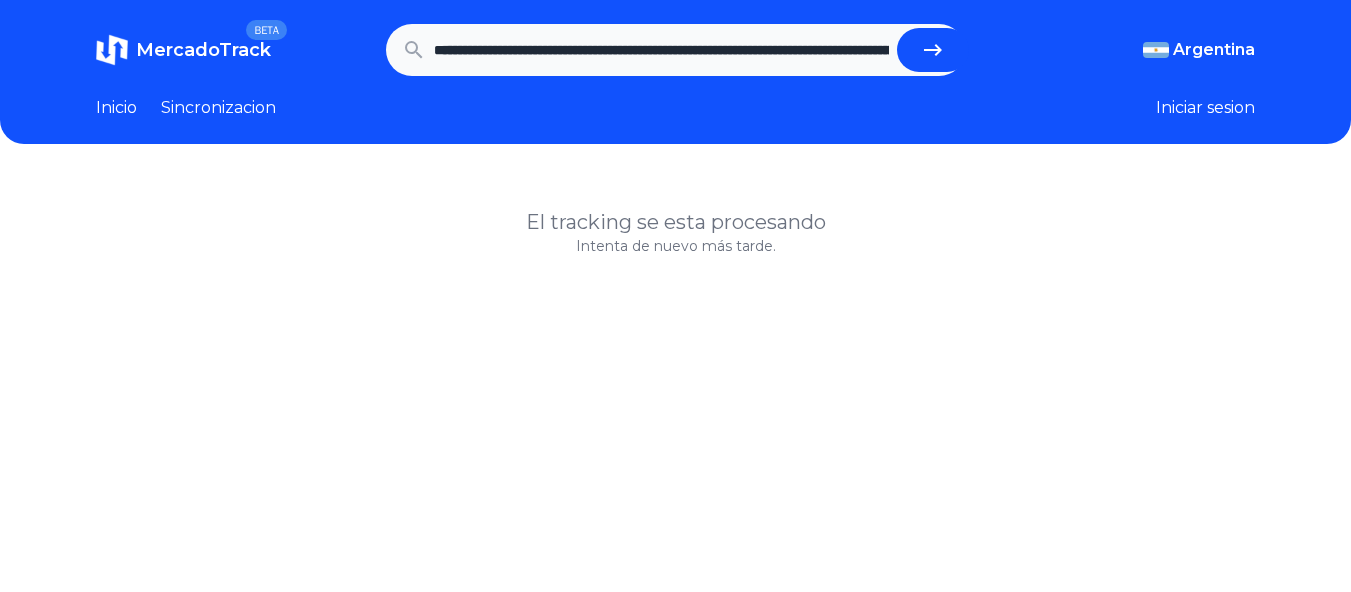 click 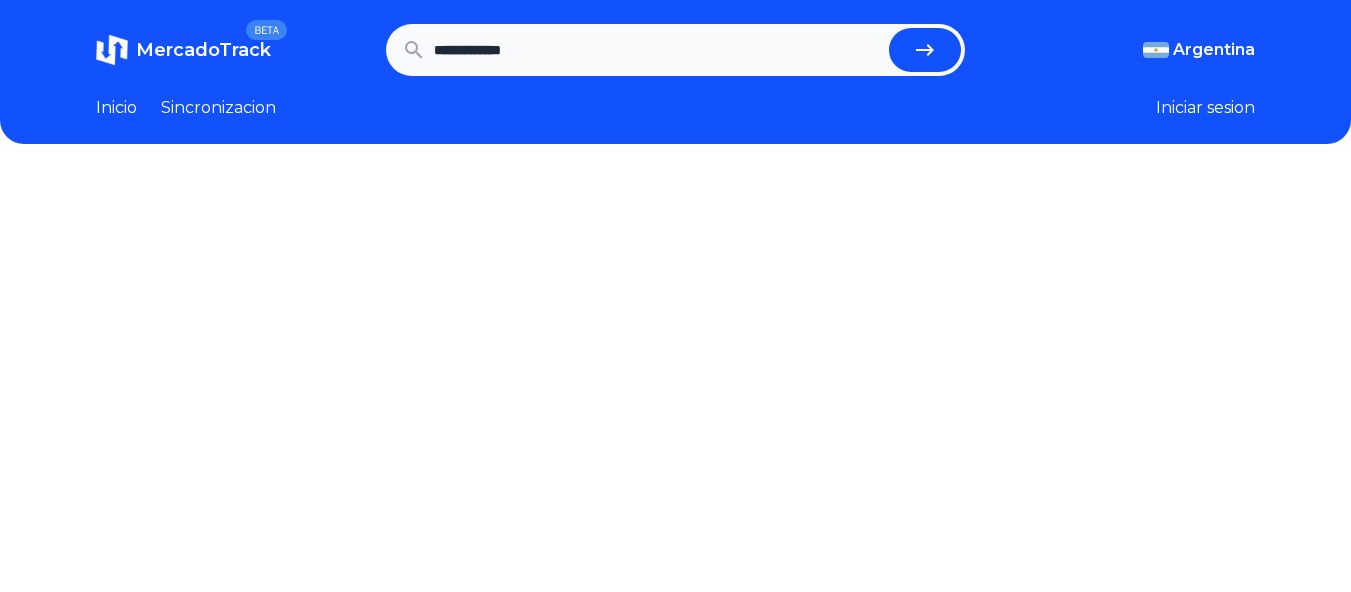 scroll, scrollTop: 0, scrollLeft: 0, axis: both 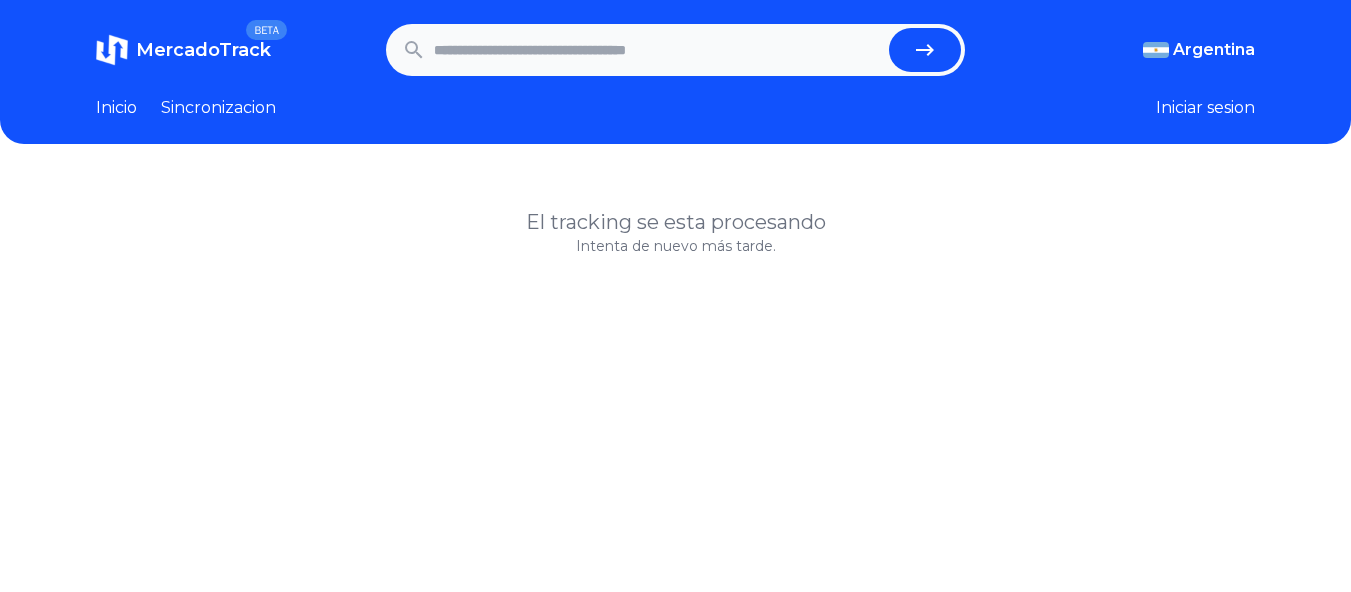 click at bounding box center [658, 50] 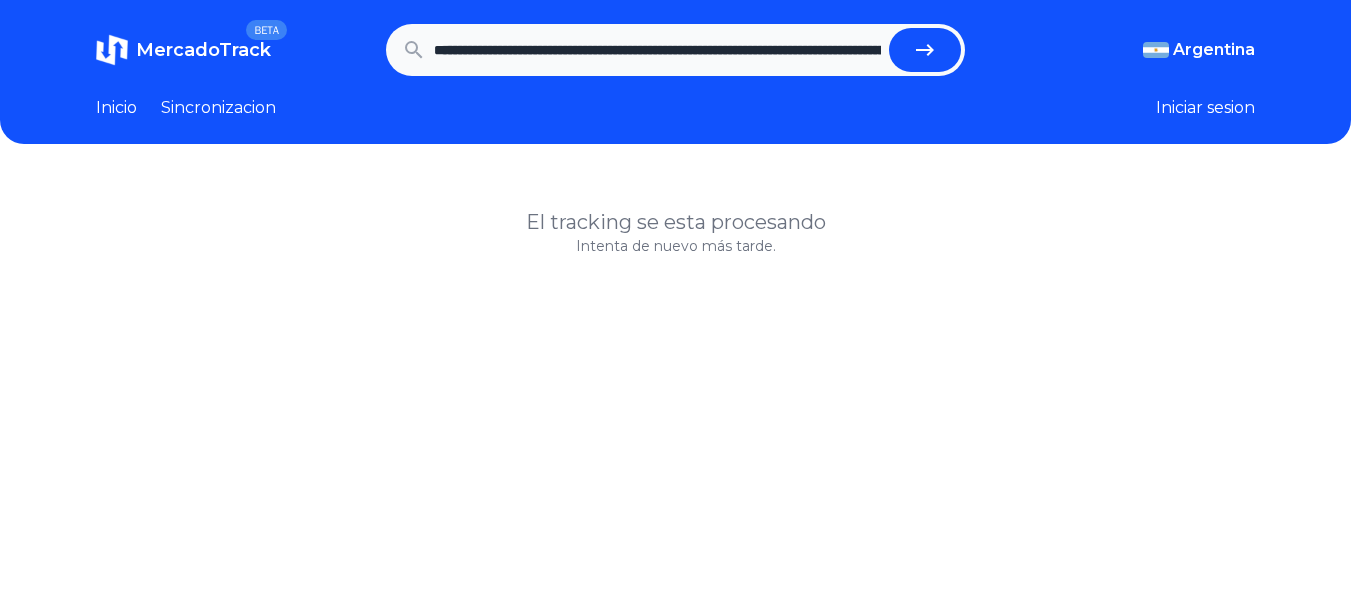 scroll, scrollTop: 0, scrollLeft: 1532, axis: horizontal 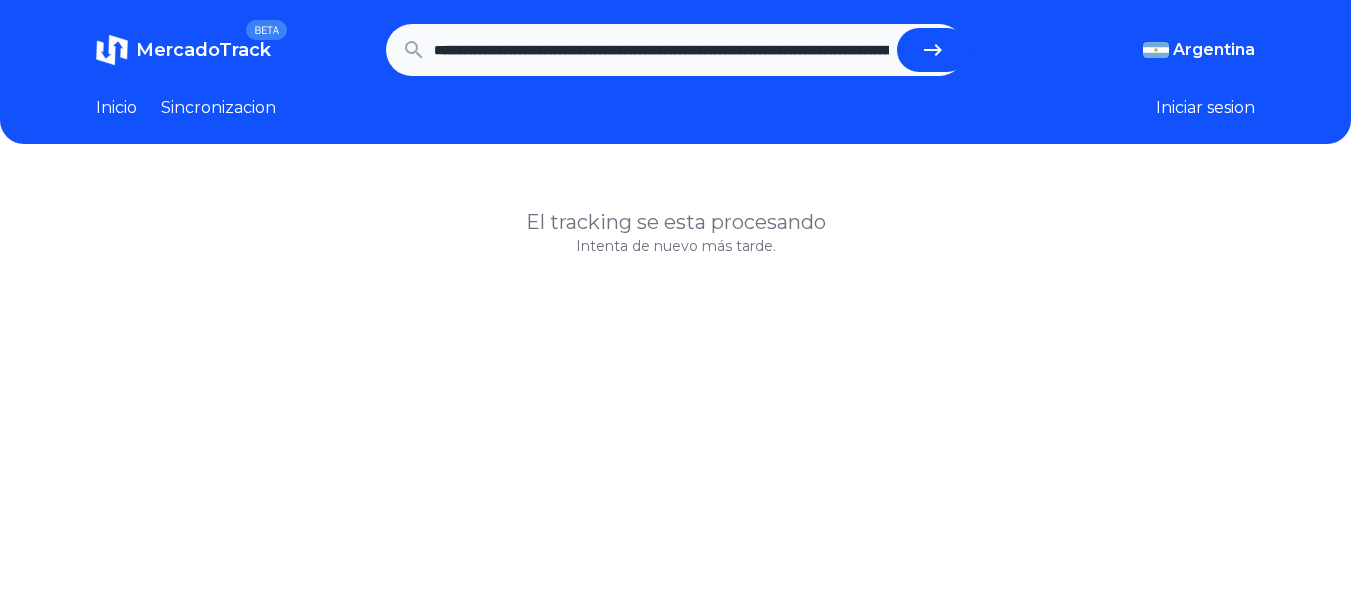click at bounding box center [933, 50] 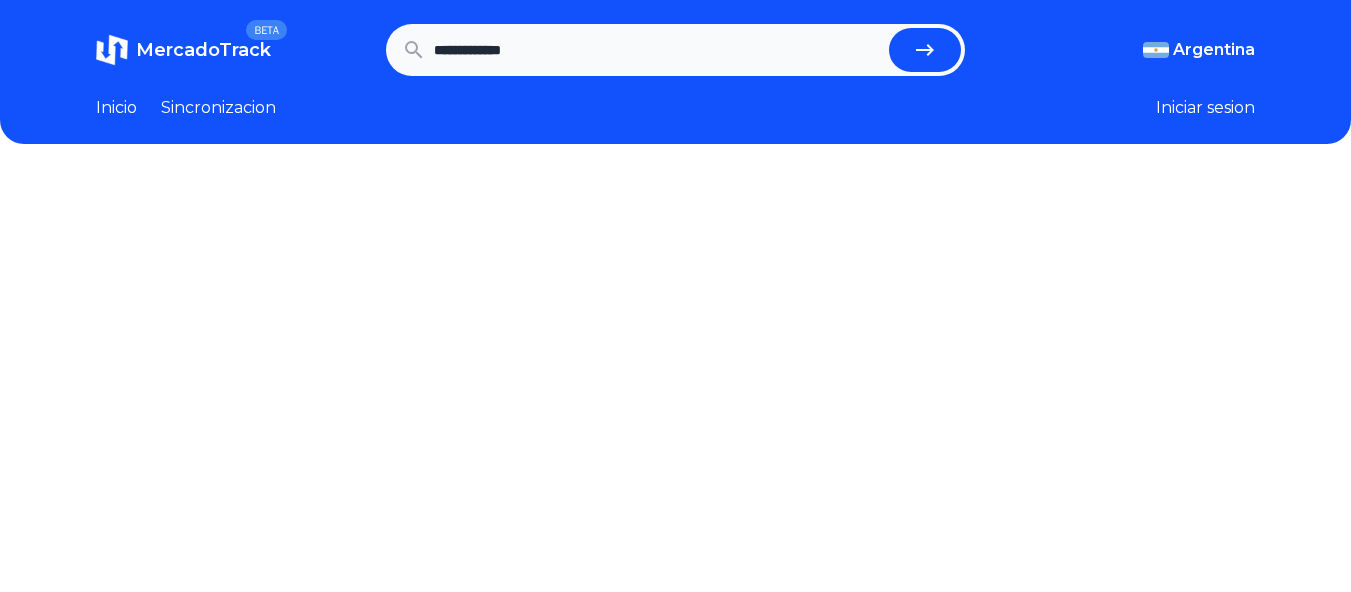 scroll, scrollTop: 0, scrollLeft: 0, axis: both 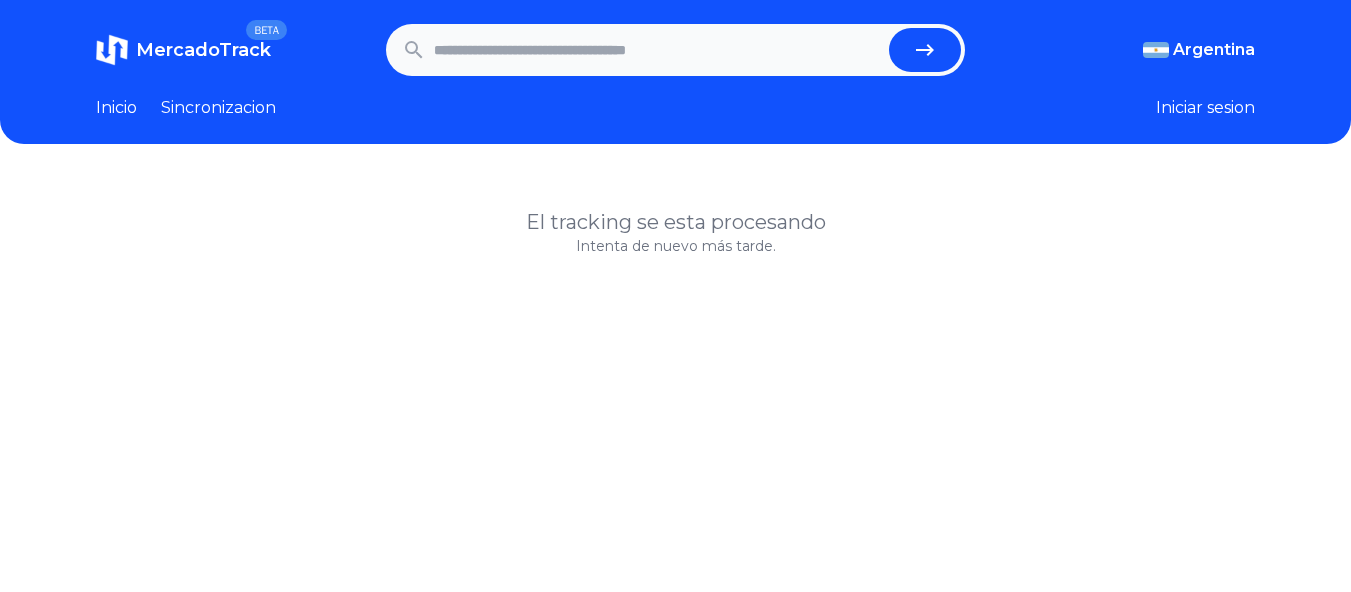 click at bounding box center (658, 50) 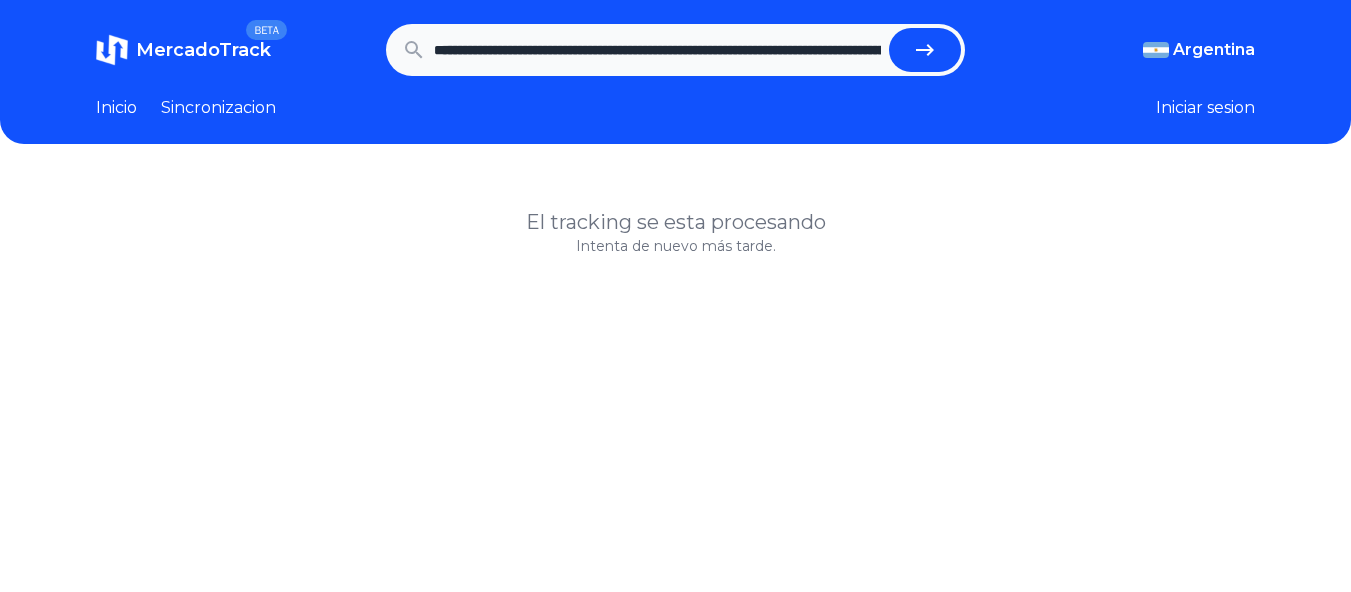 scroll, scrollTop: 0, scrollLeft: 1206, axis: horizontal 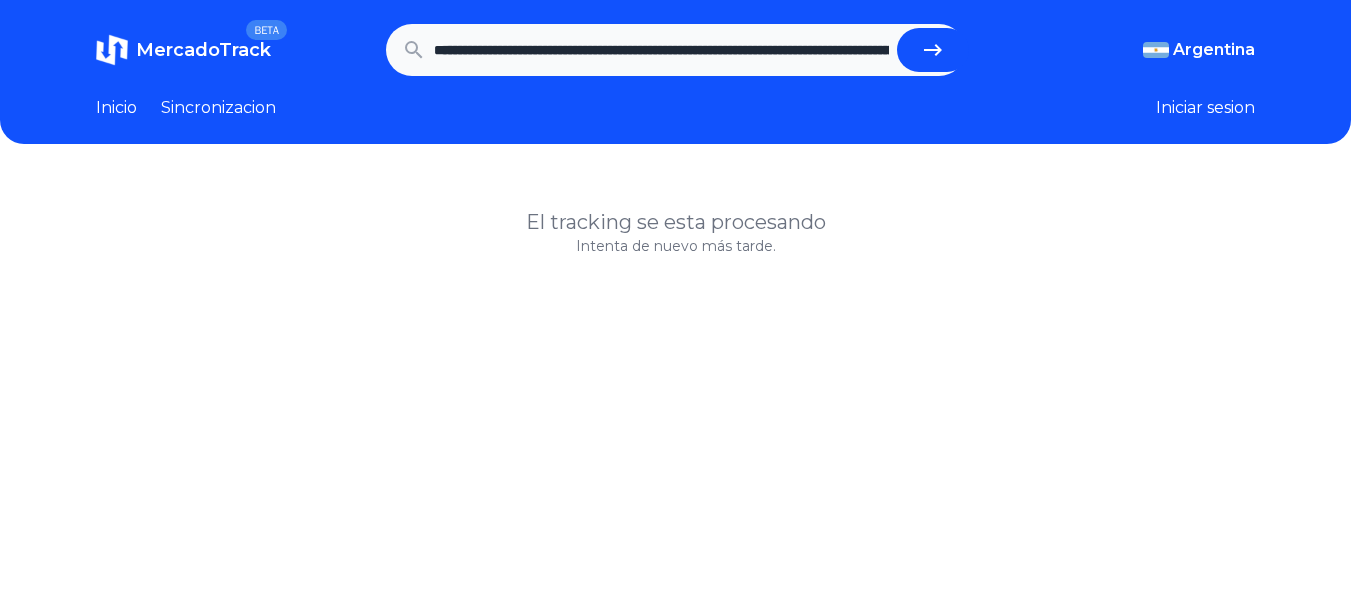 click 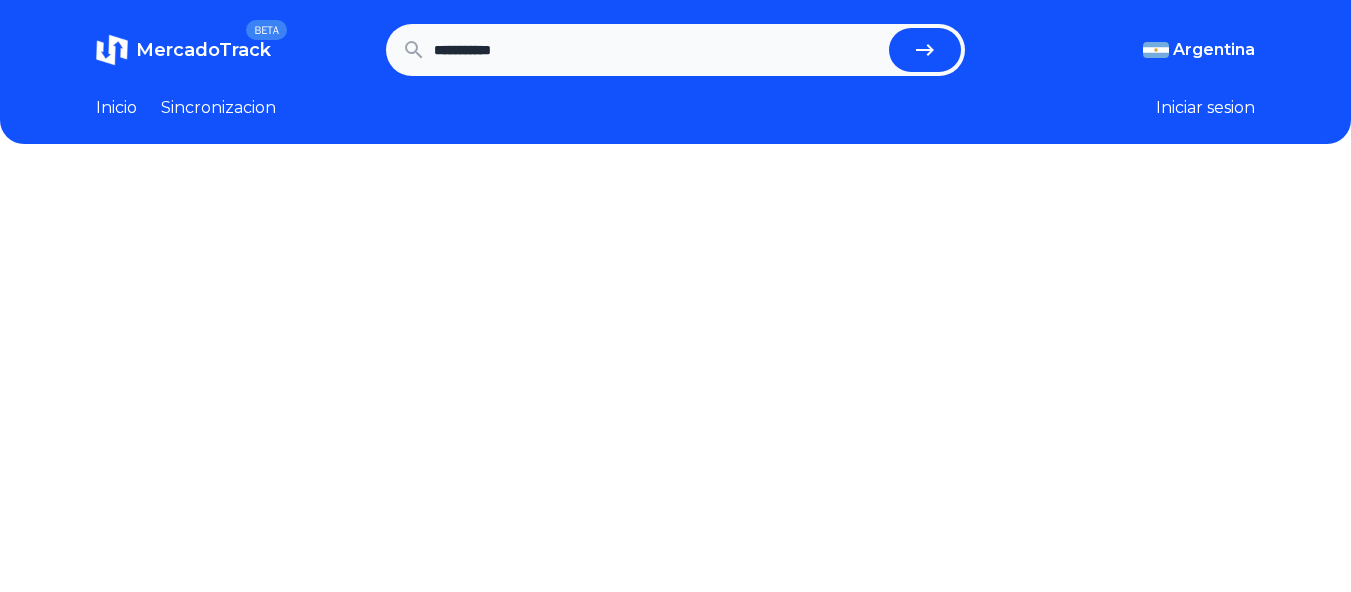 scroll, scrollTop: 0, scrollLeft: 0, axis: both 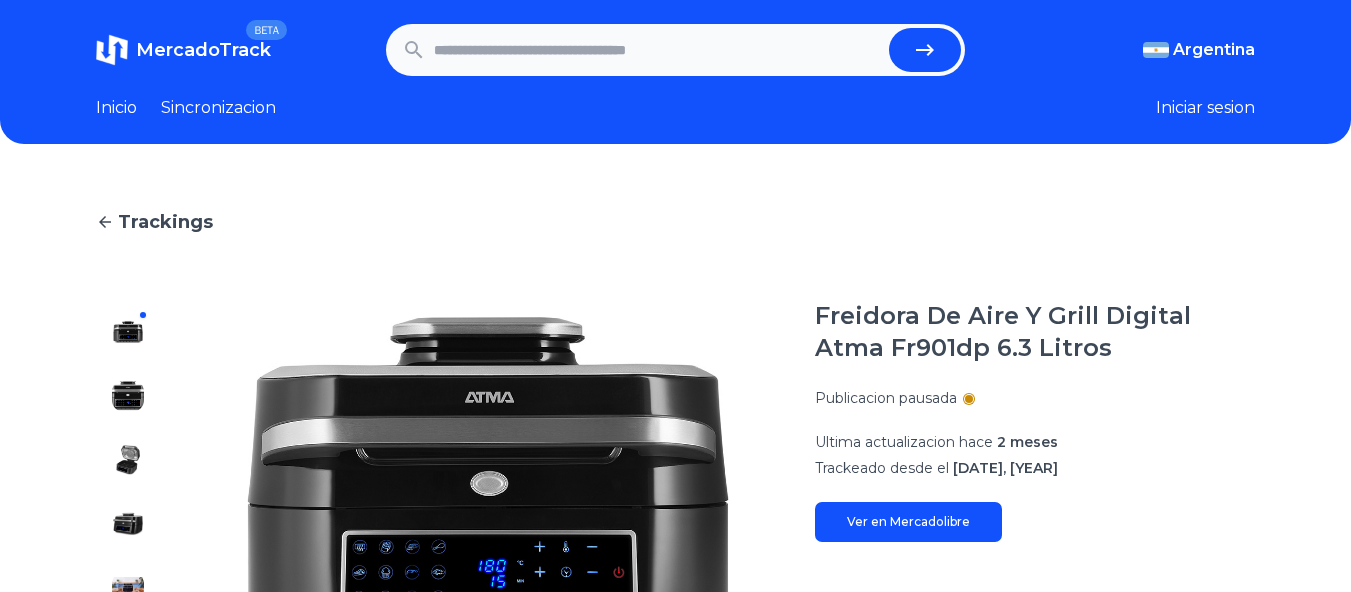 click at bounding box center (658, 50) 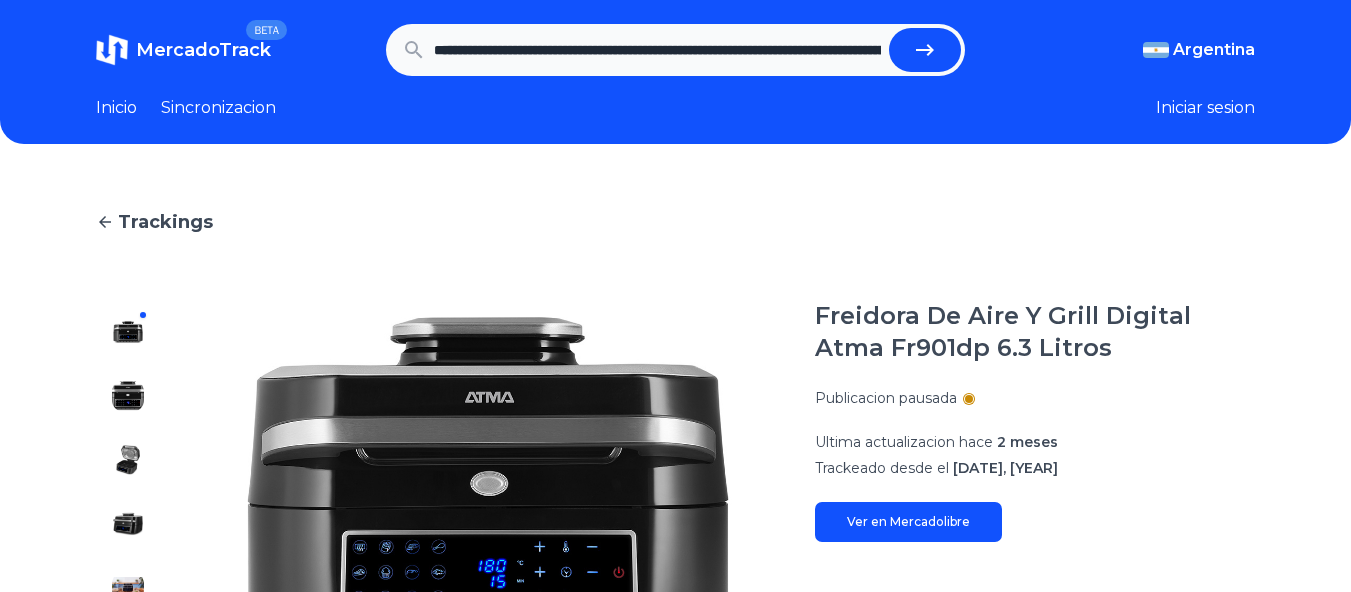 scroll, scrollTop: 0, scrollLeft: 1788, axis: horizontal 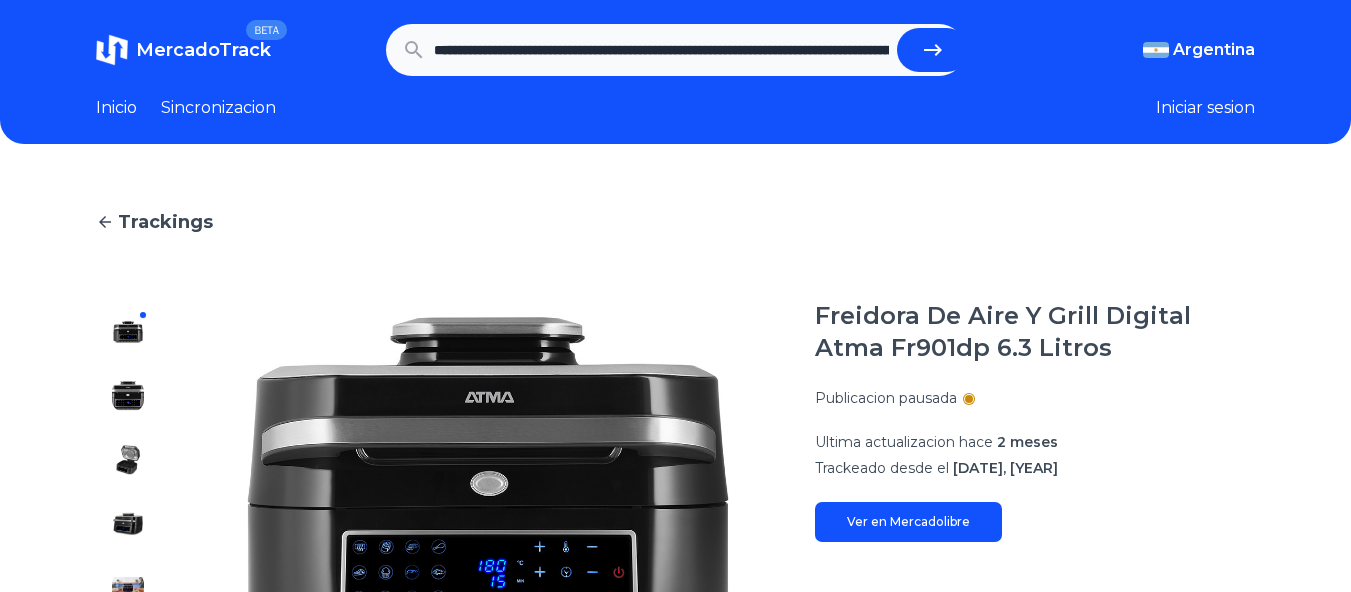 click 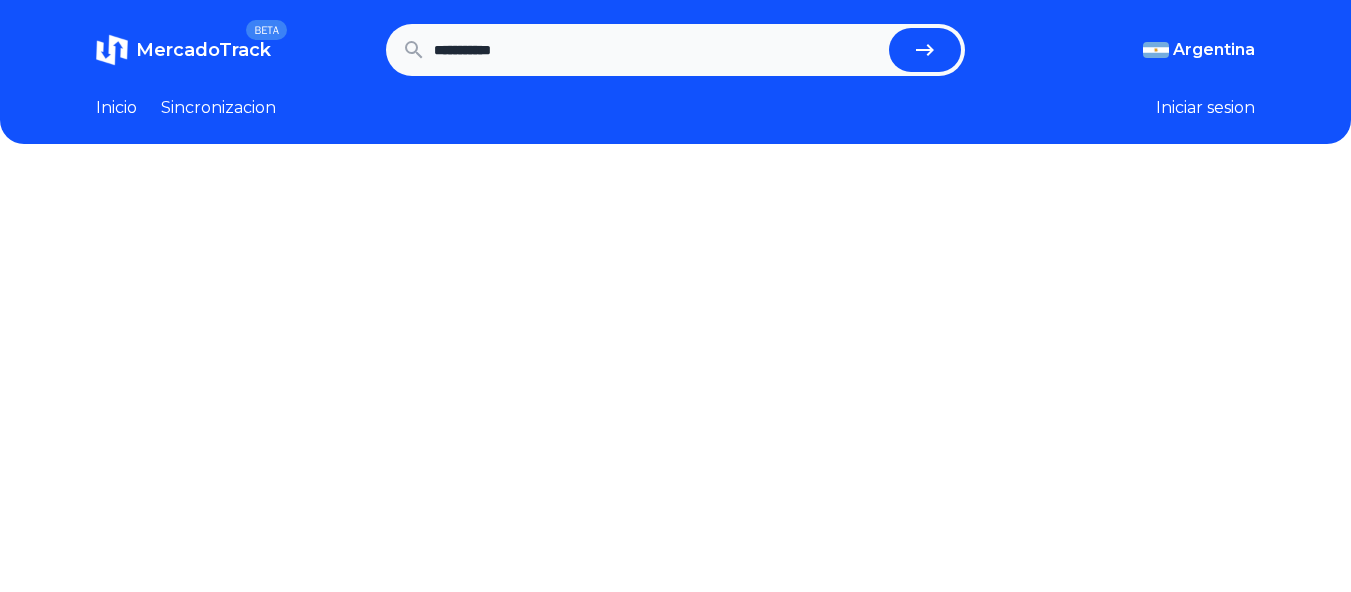 scroll, scrollTop: 0, scrollLeft: 0, axis: both 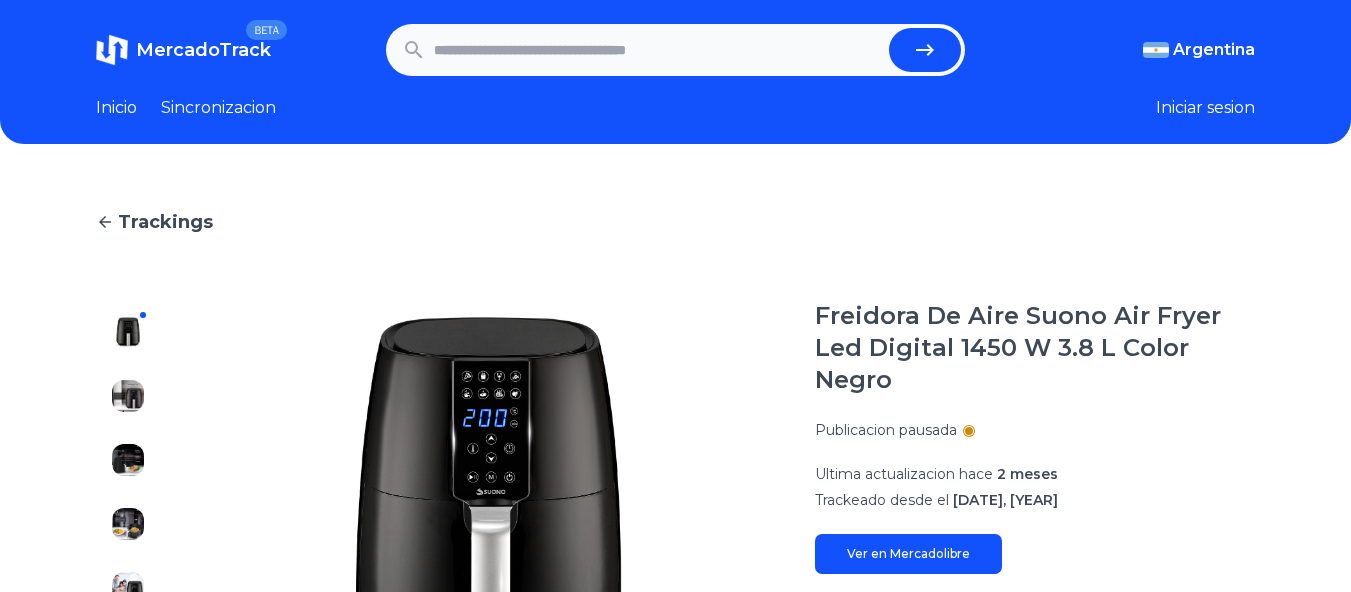 click at bounding box center [658, 50] 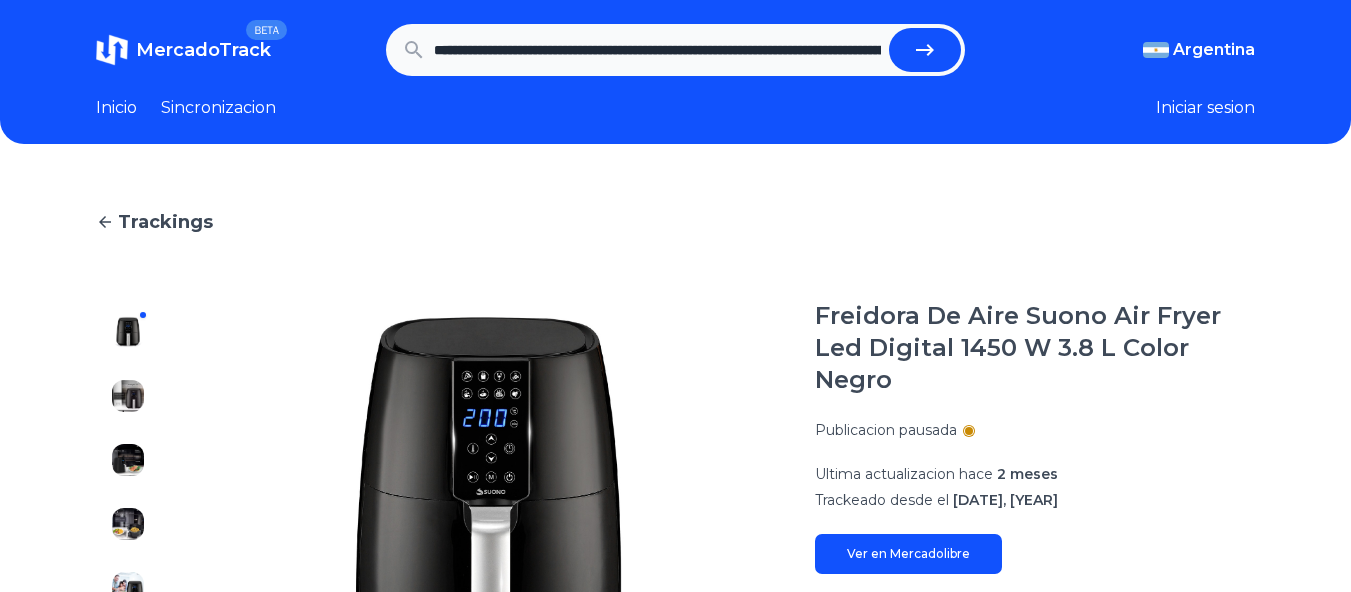 scroll, scrollTop: 0, scrollLeft: 1363, axis: horizontal 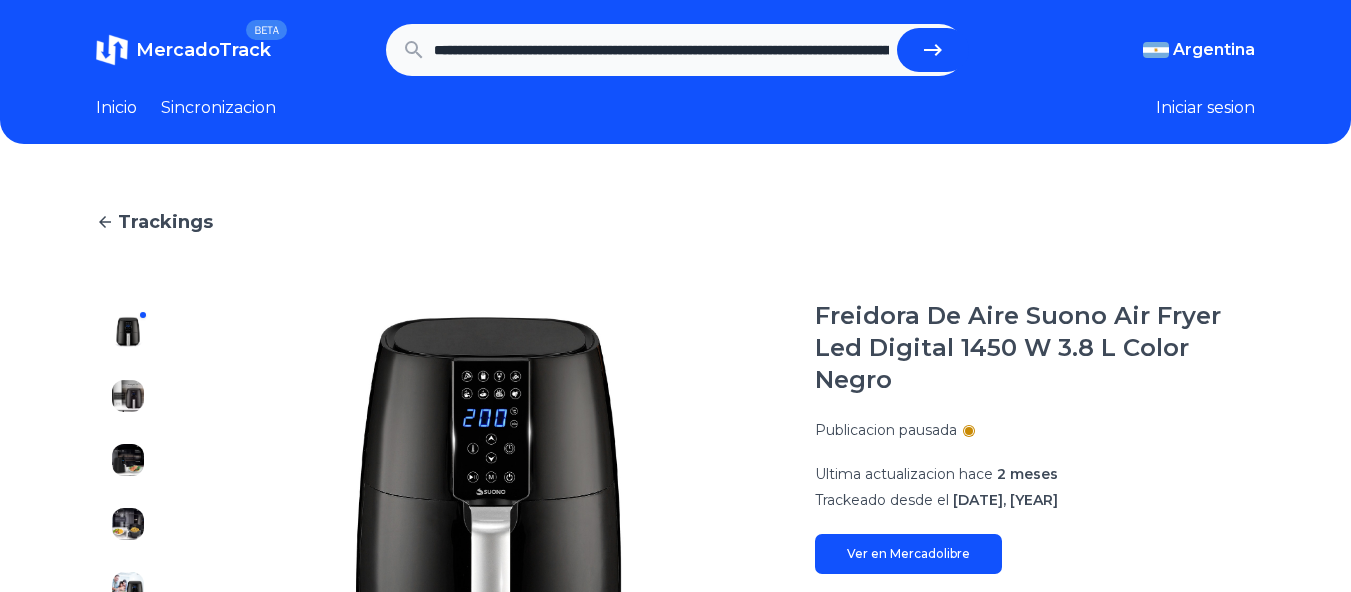 click at bounding box center [933, 50] 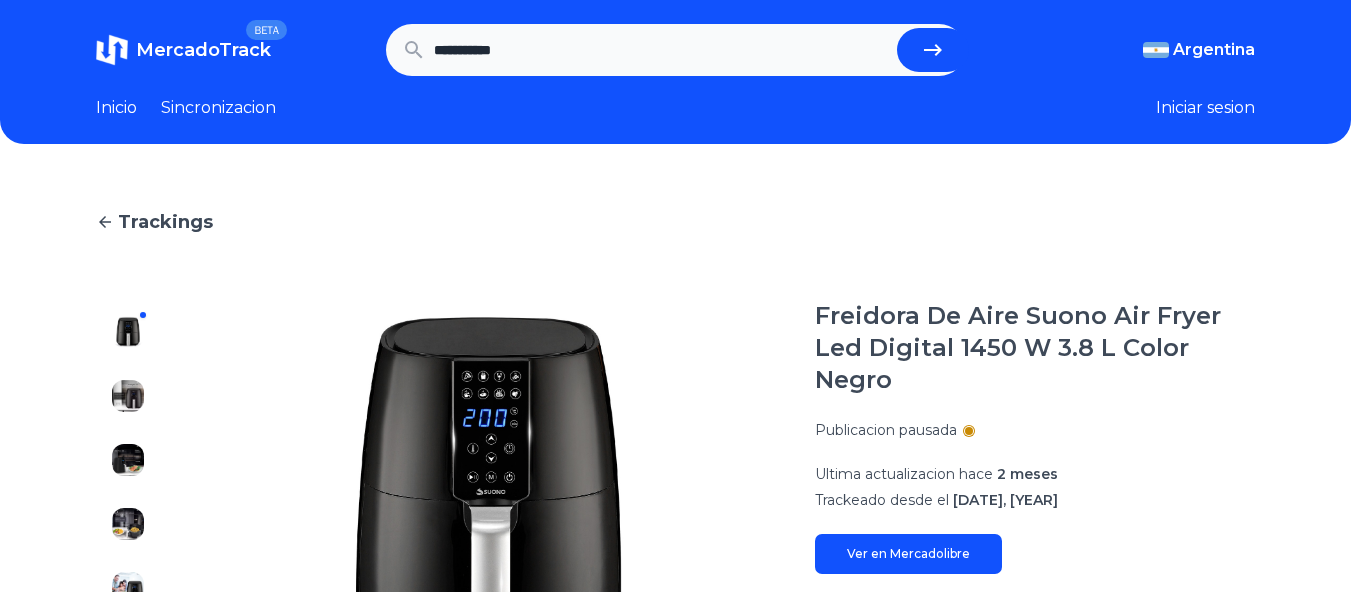 click at bounding box center (933, 50) 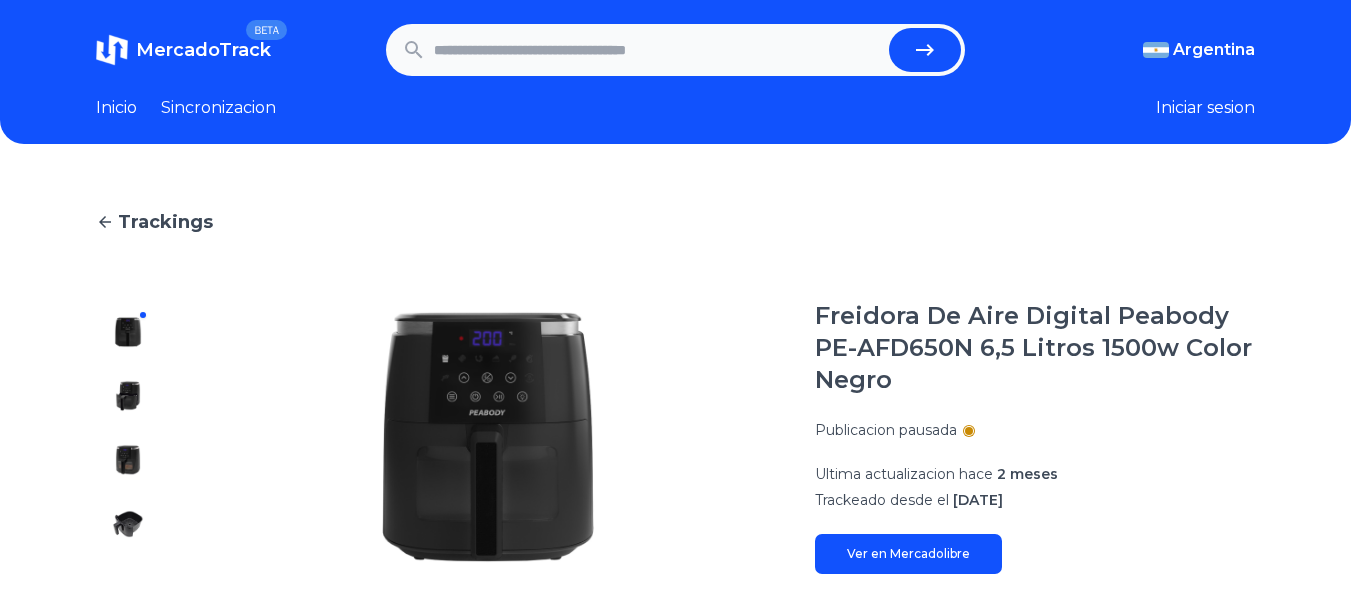 scroll, scrollTop: 0, scrollLeft: 0, axis: both 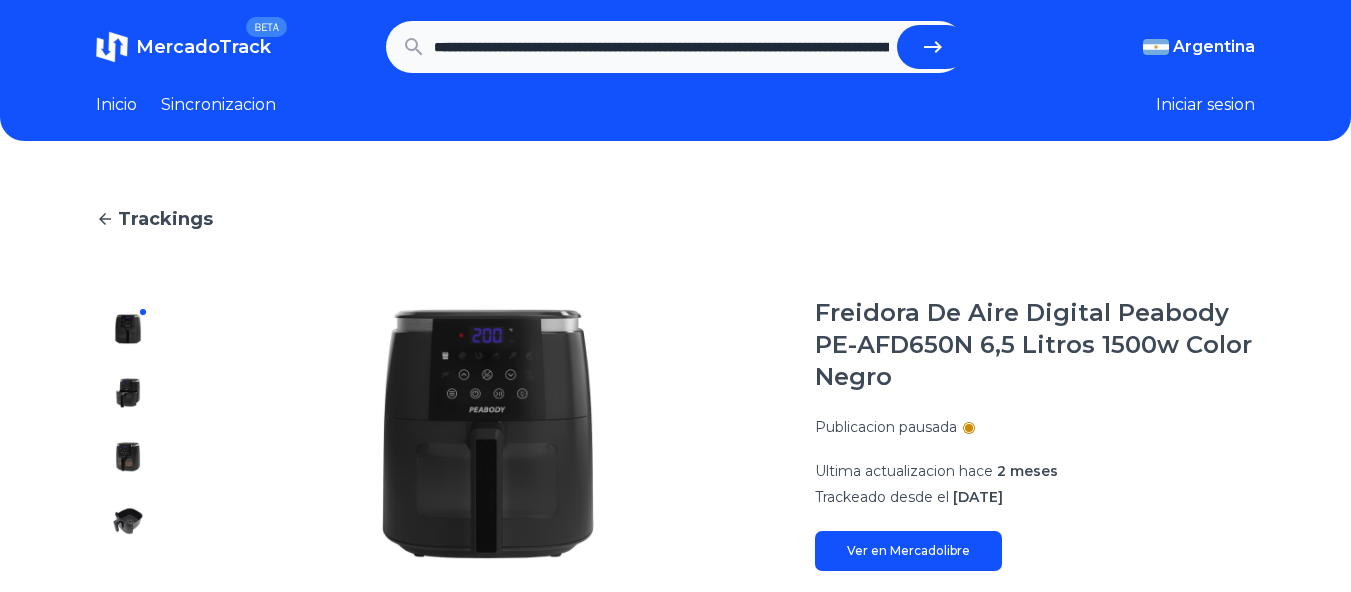 click on "**********" at bounding box center (661, 47) 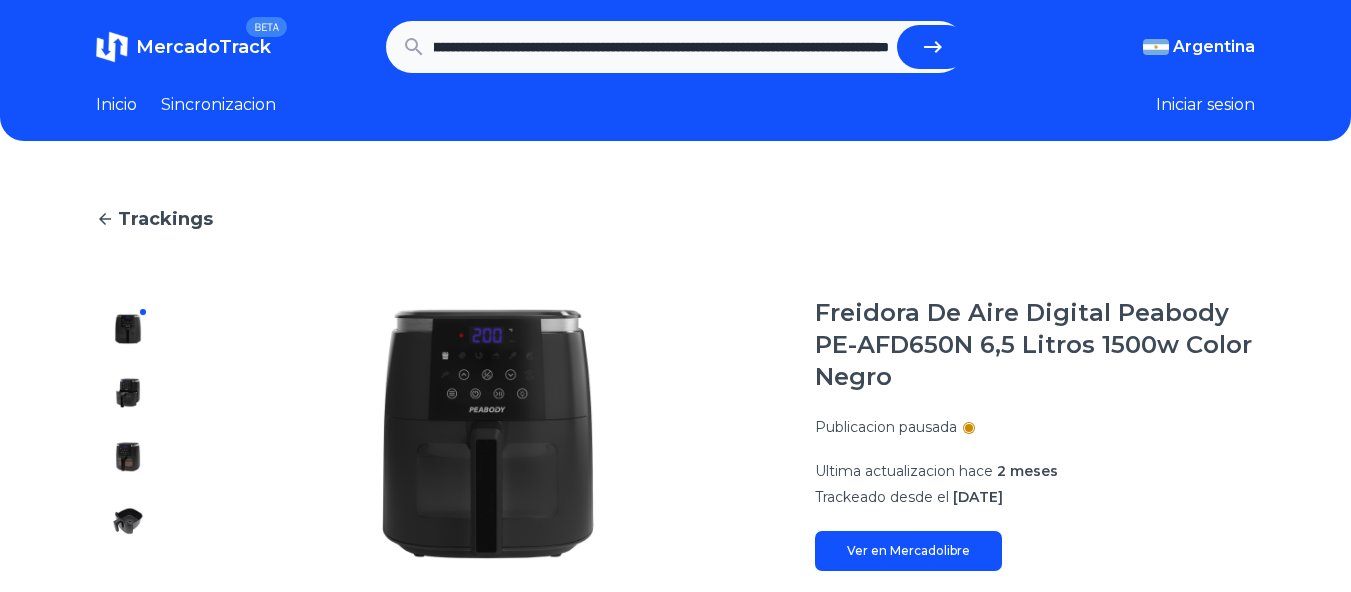 scroll, scrollTop: 0, scrollLeft: 0, axis: both 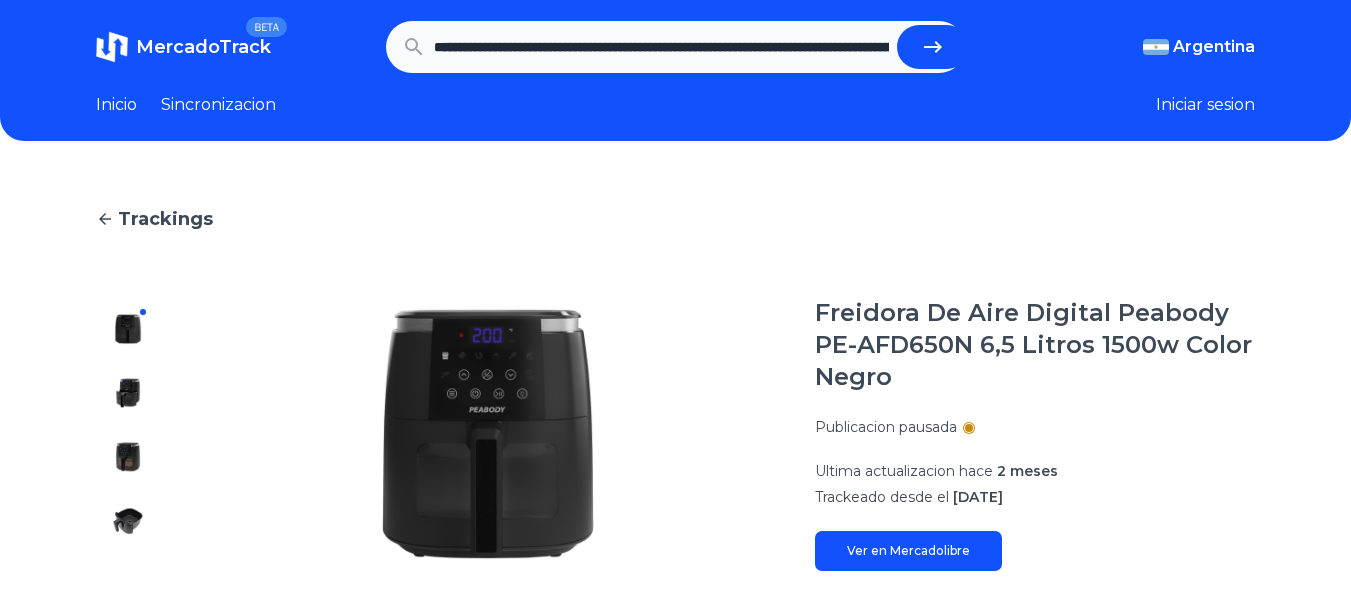 click 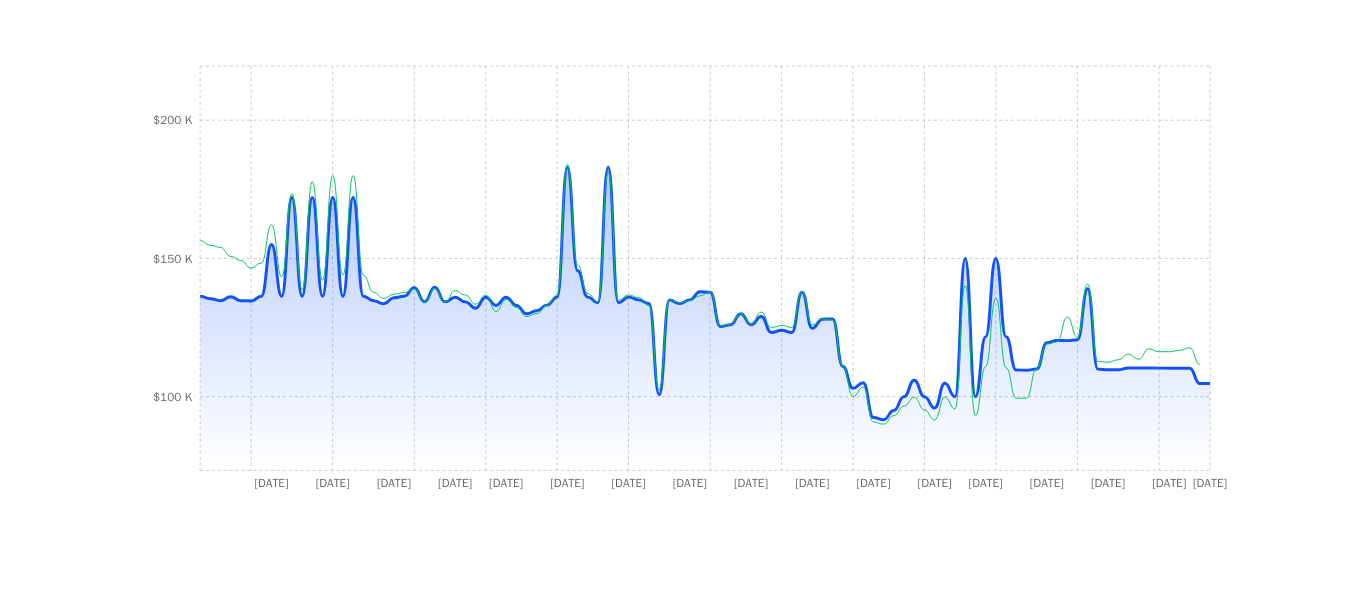 scroll, scrollTop: 709, scrollLeft: 0, axis: vertical 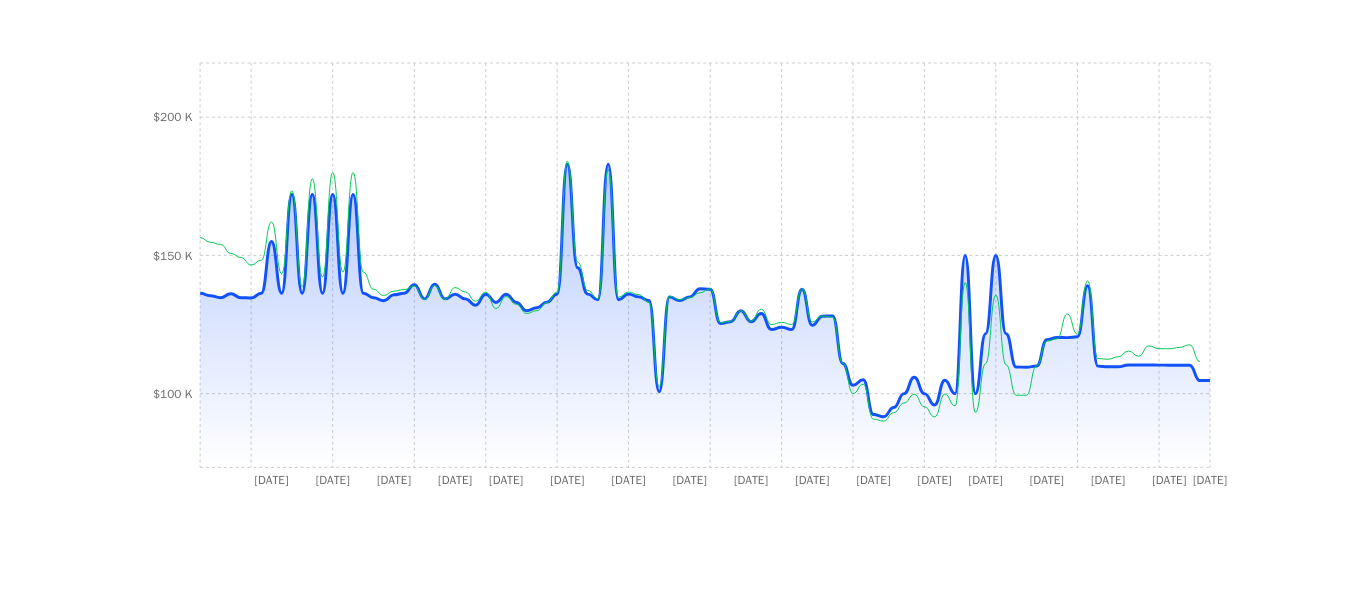 click on "MercadoTrack | Freidora De Aire Digital Sin Aceite Atma Pro Fr60ar 6,5l Color Blanco Publicacion pausada Ultima actualizacion hace   2 meses Trackeado desde el   [MONTH], [YEAR] Ver en Mercadolibre [DATE] [DATE] [DATE] [DATE] [DATE] [DATE] [DATE] [DATE] [DATE] [DATE] [DATE] [DATE] [DATE] [DATE] [DATE] [DATE] [DATE] $100 K $150 K $200 K MercadoTrack Términos y condiciones Política de privacidad $100 K" at bounding box center [675, 26] 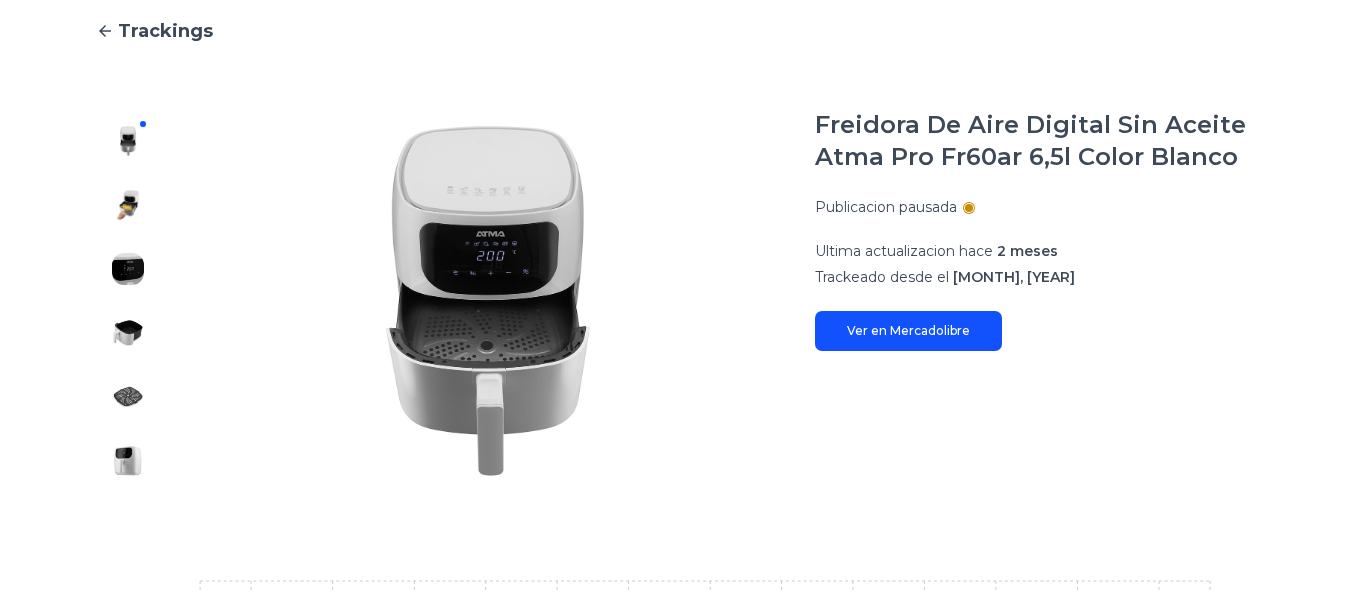 scroll, scrollTop: 33, scrollLeft: 0, axis: vertical 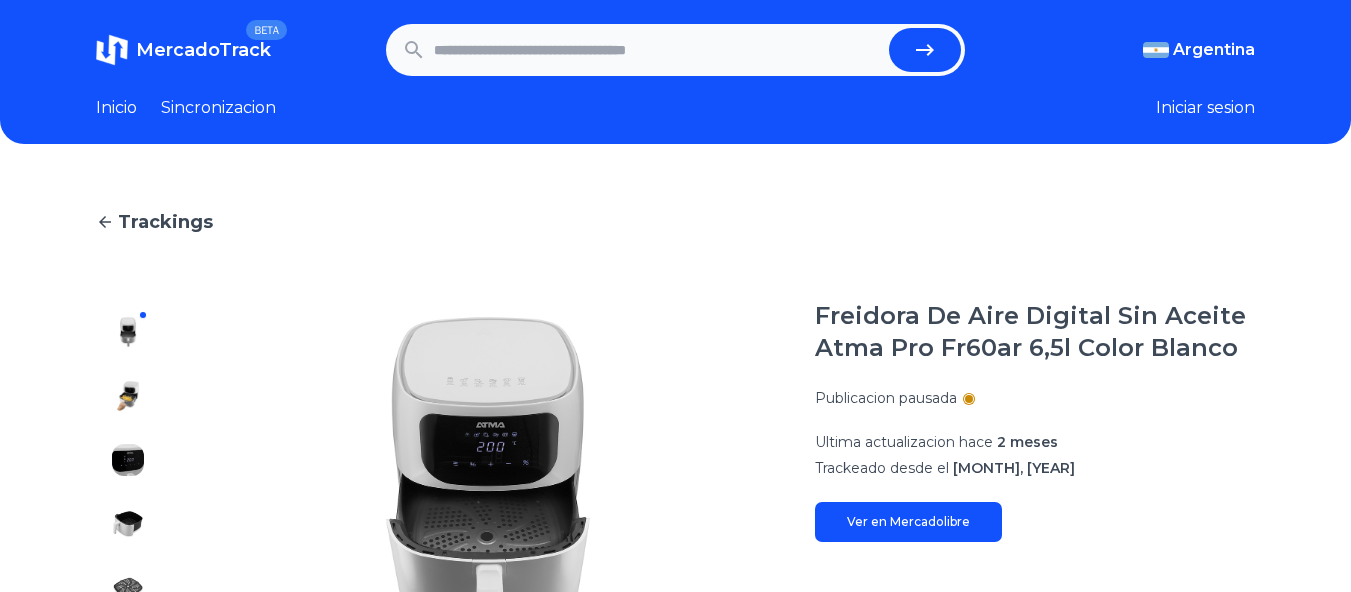 click at bounding box center (658, 50) 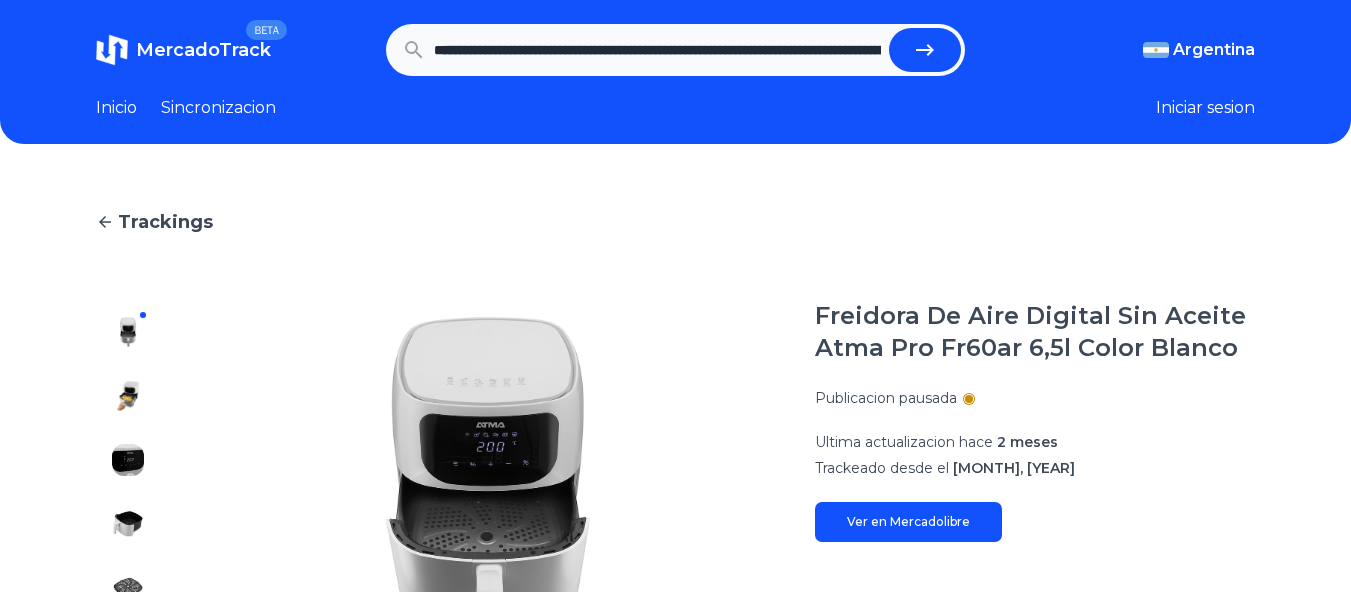 scroll, scrollTop: 0, scrollLeft: 1331, axis: horizontal 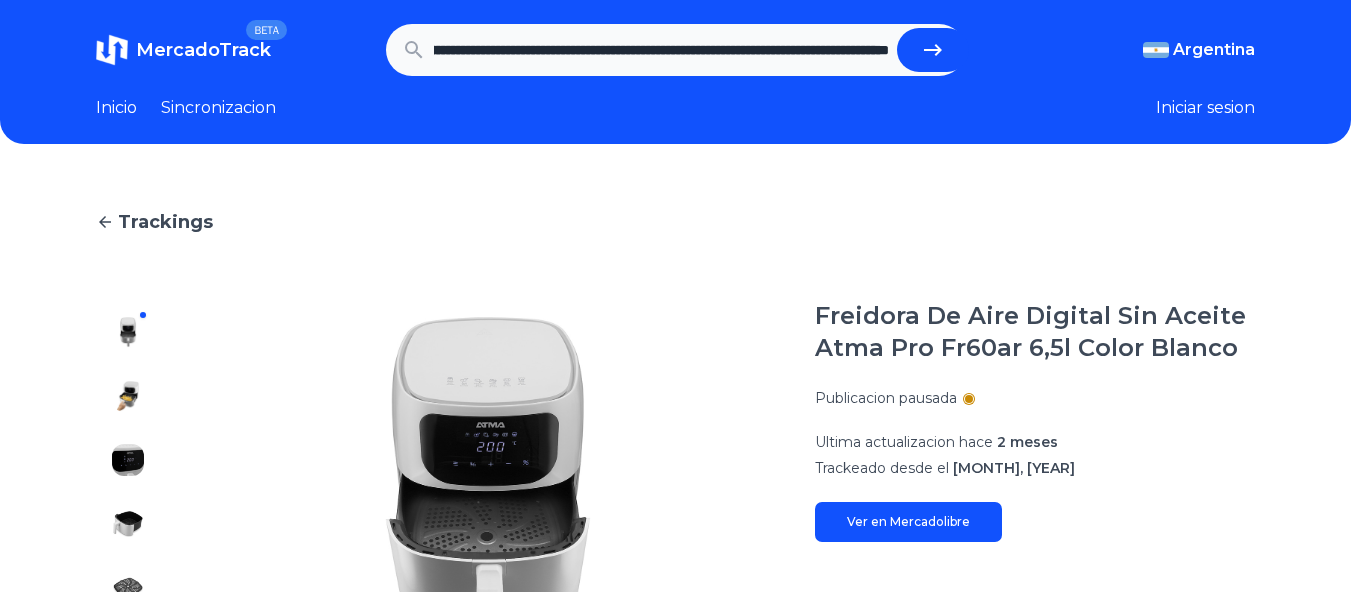 click at bounding box center (933, 50) 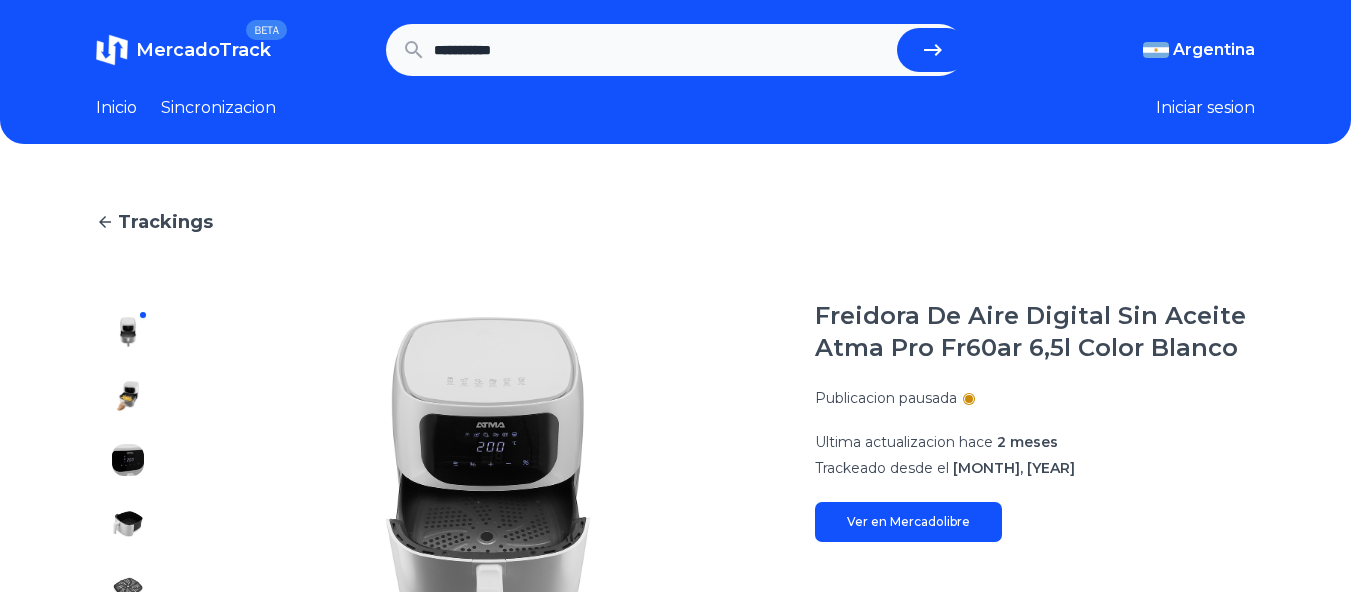 scroll, scrollTop: 0, scrollLeft: 0, axis: both 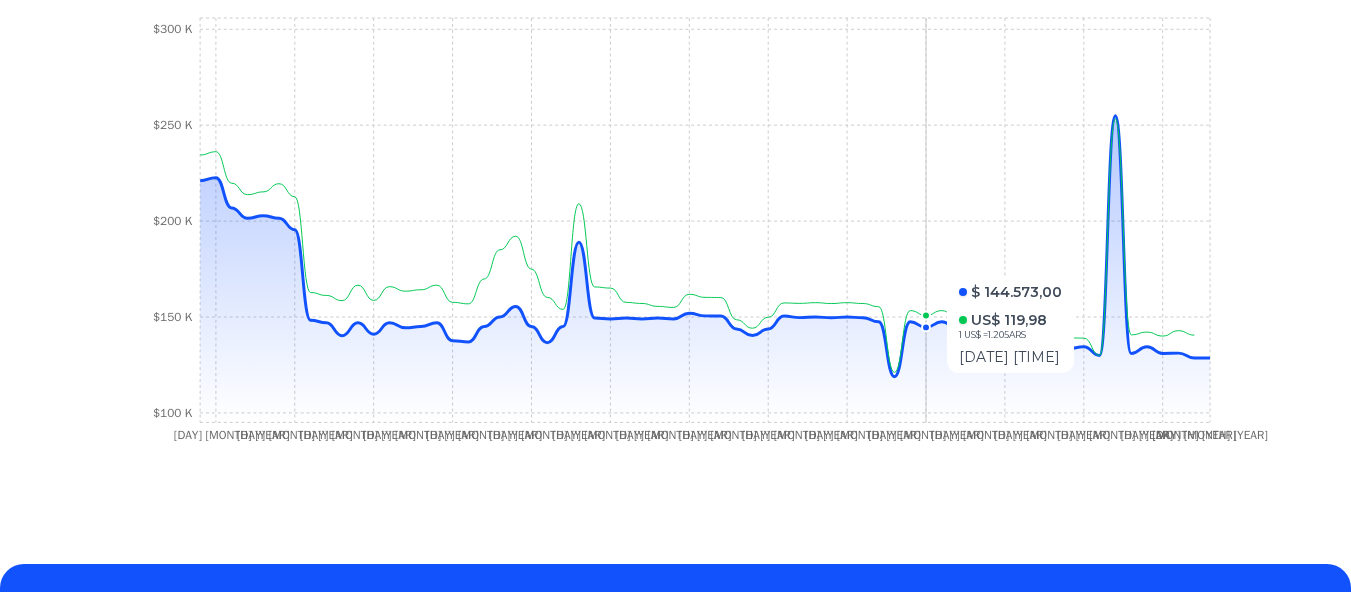 drag, startPoint x: 1182, startPoint y: 406, endPoint x: 946, endPoint y: 383, distance: 237.11812 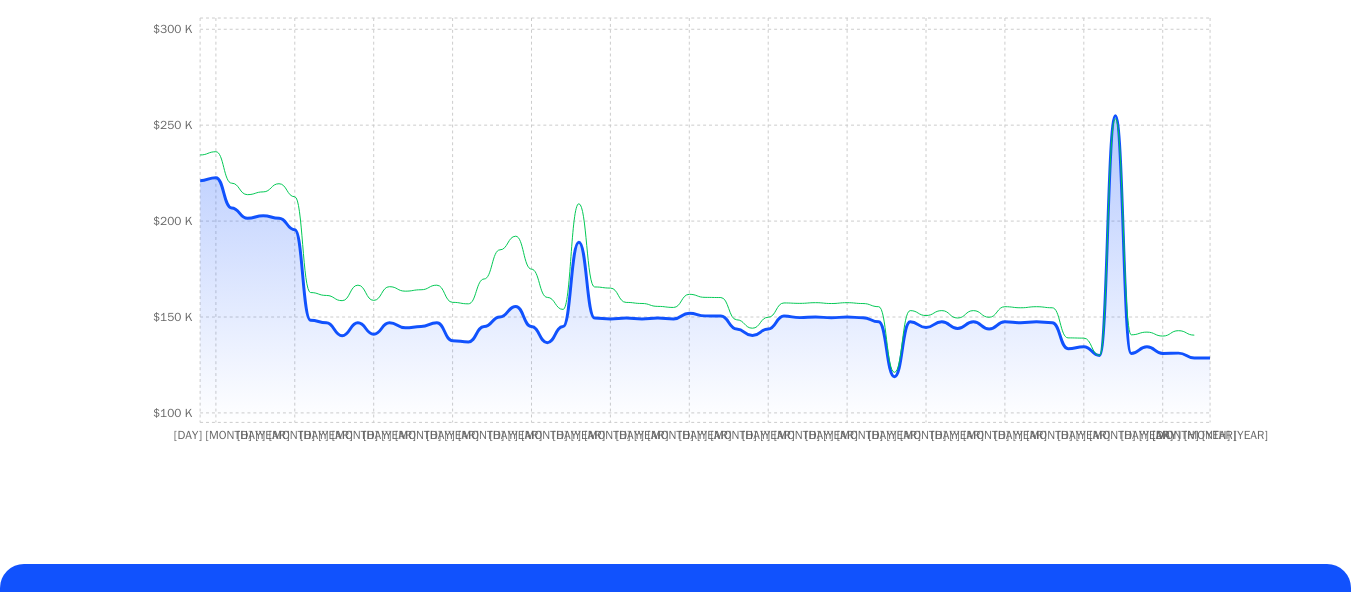 scroll, scrollTop: 0, scrollLeft: 0, axis: both 